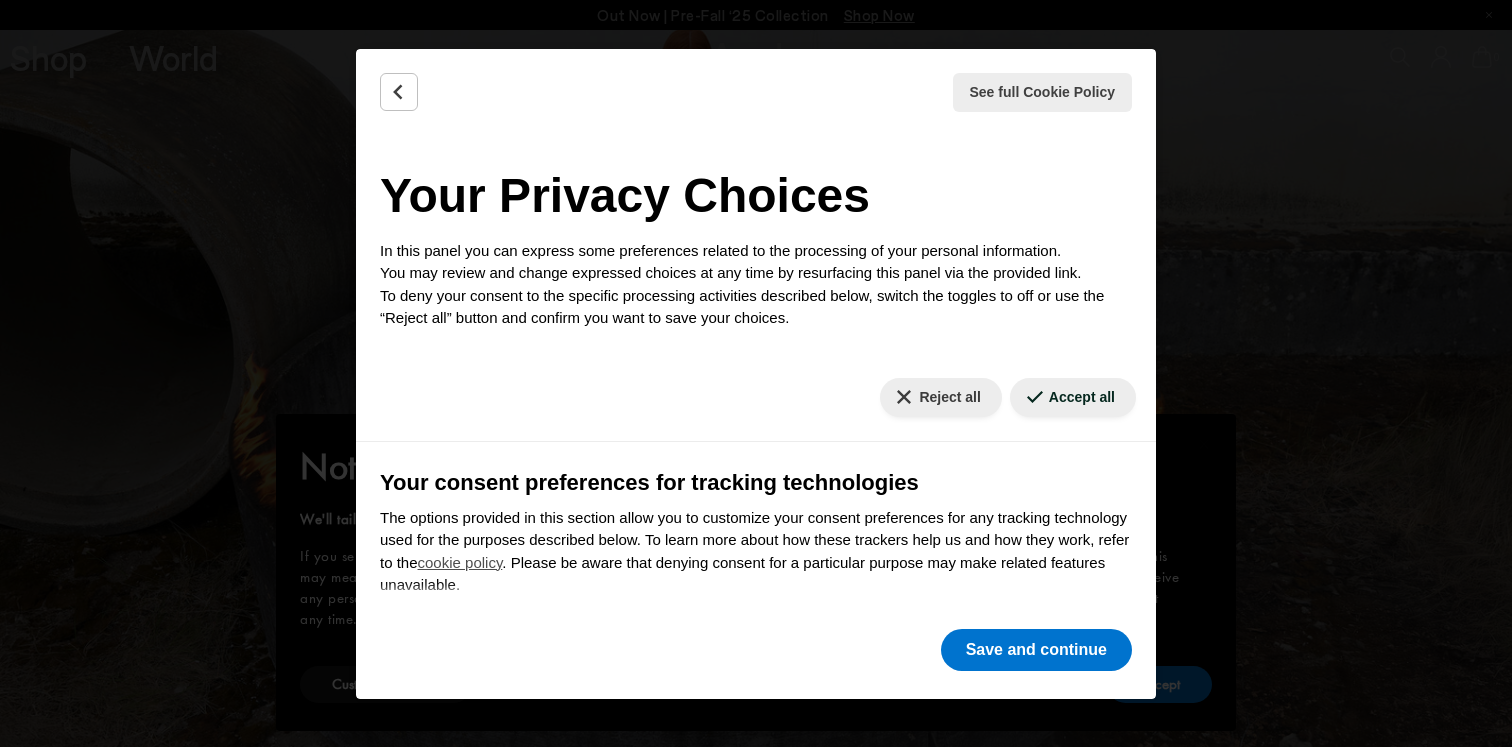 scroll, scrollTop: 0, scrollLeft: 0, axis: both 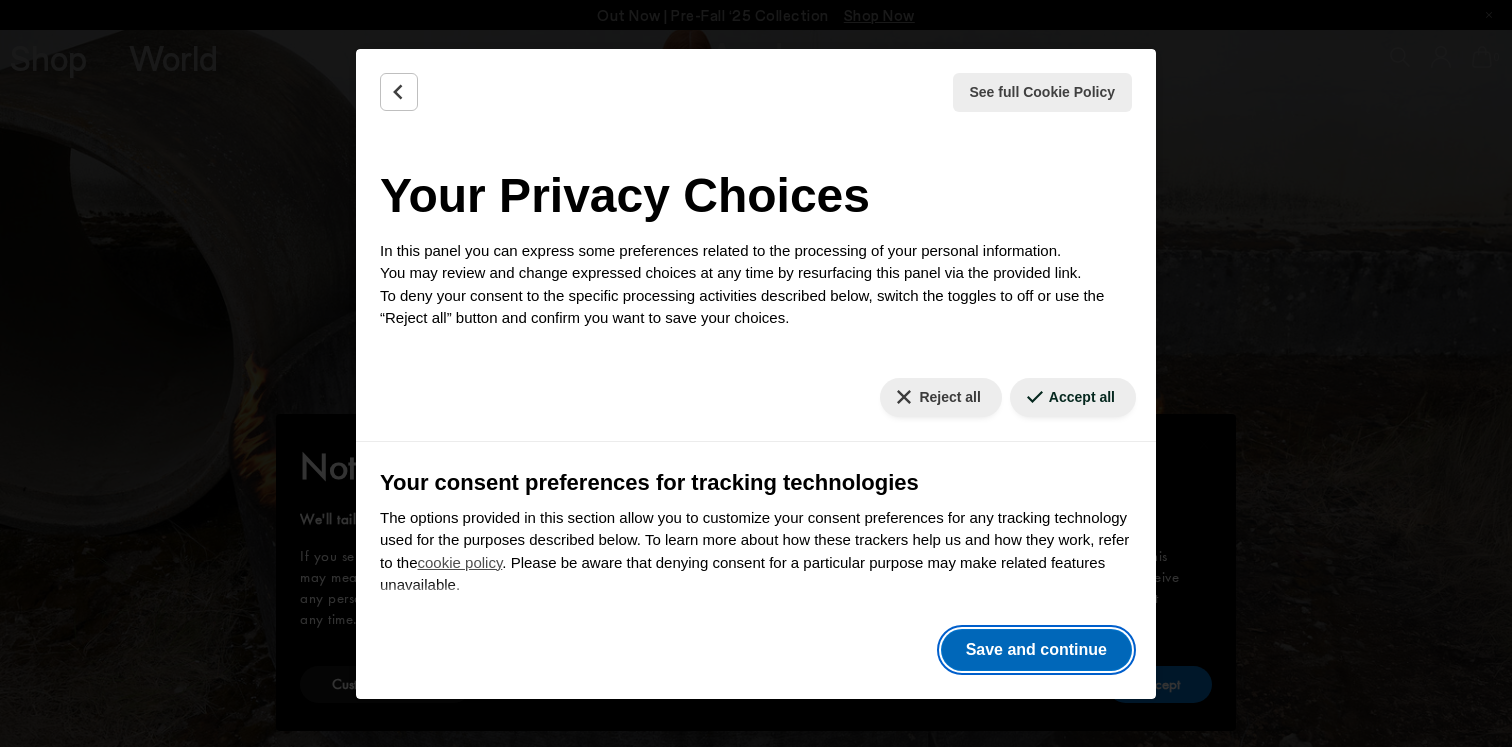 click on "Save and continue" at bounding box center (1036, 650) 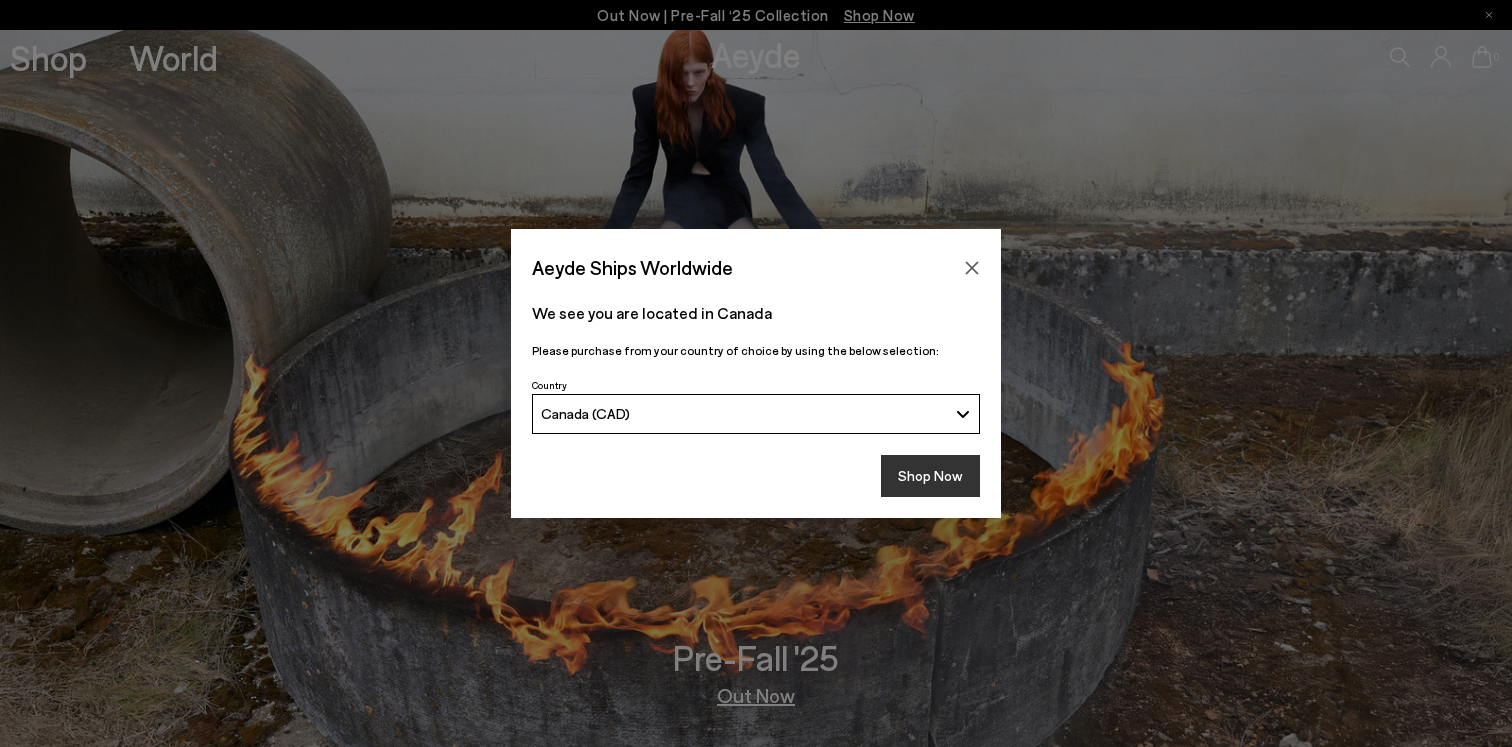 click on "Shop Now" at bounding box center [930, 476] 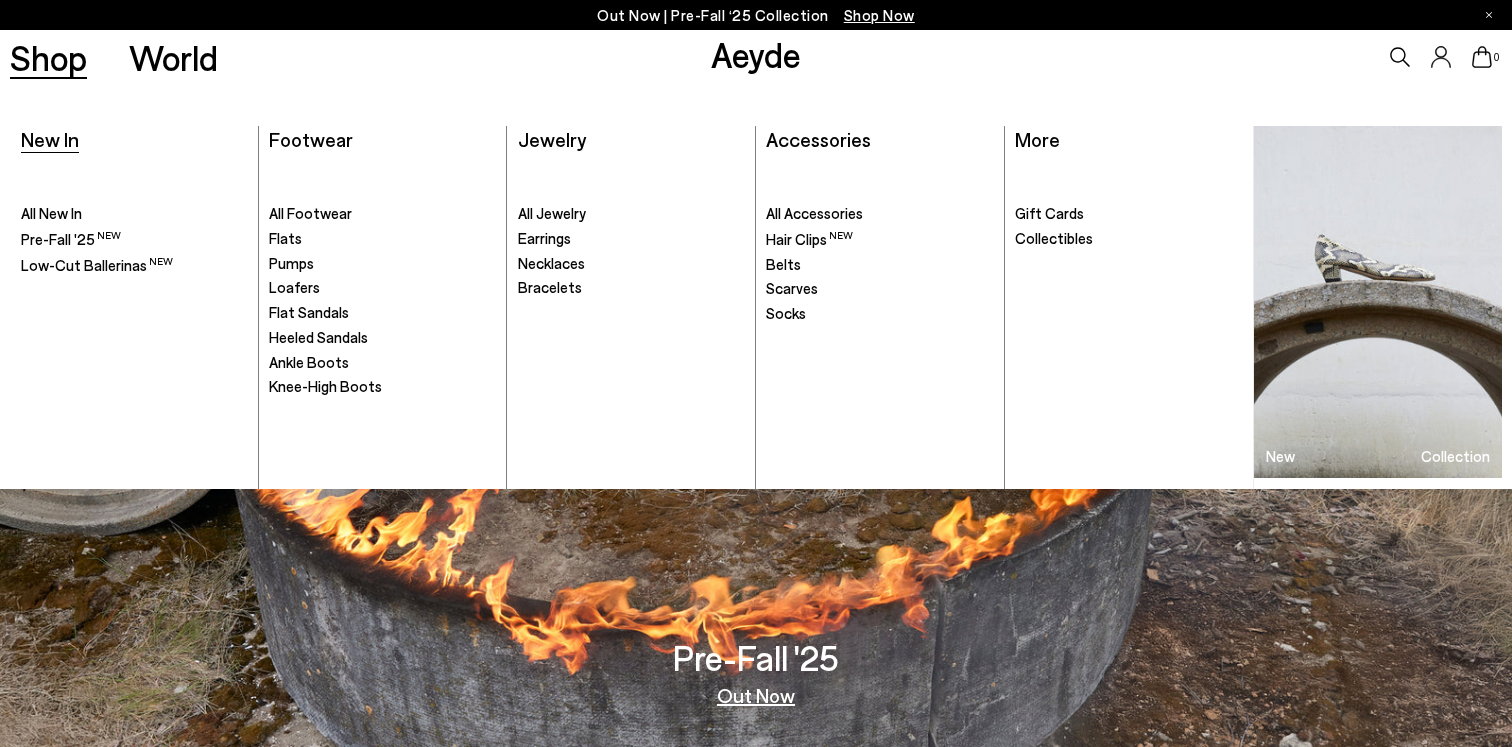 scroll, scrollTop: 0, scrollLeft: 0, axis: both 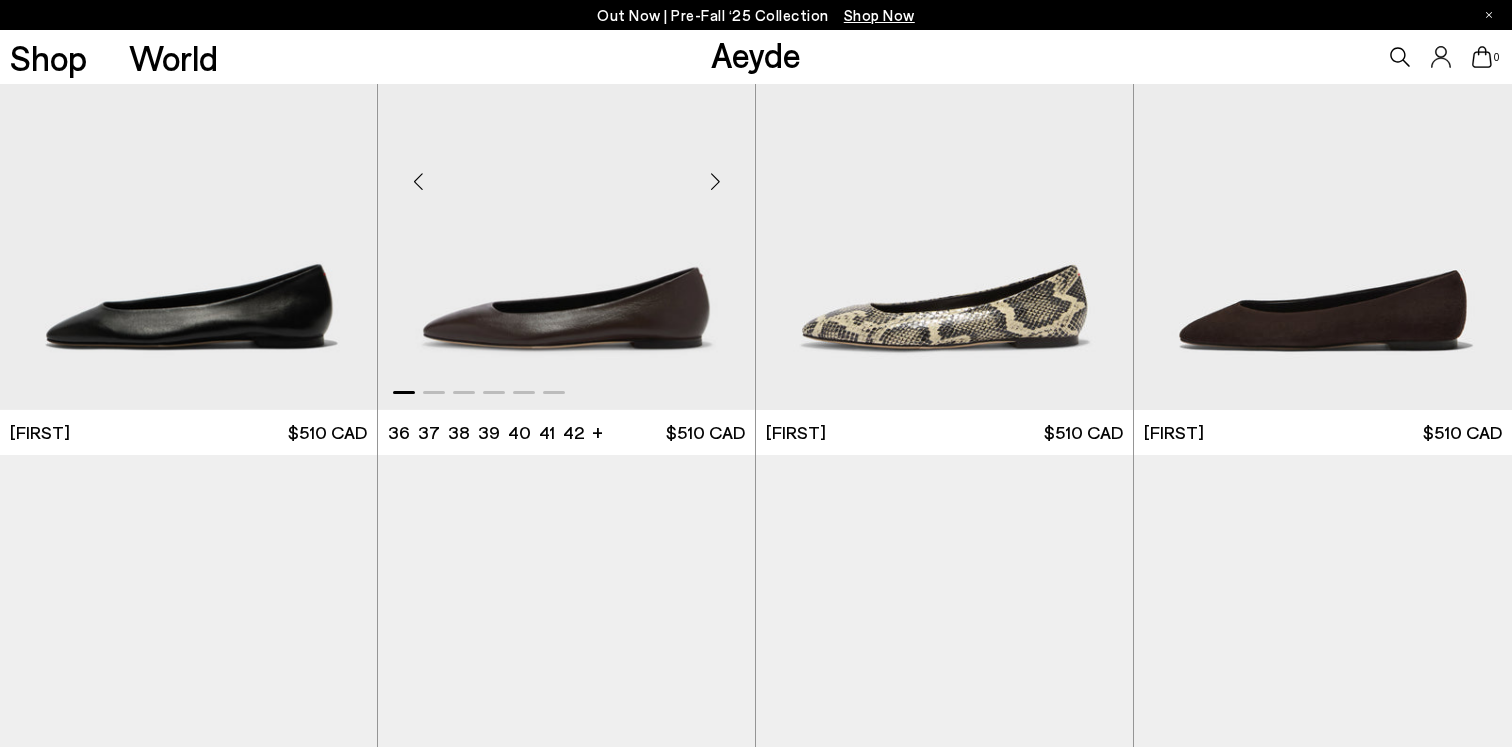 click at bounding box center [715, 181] 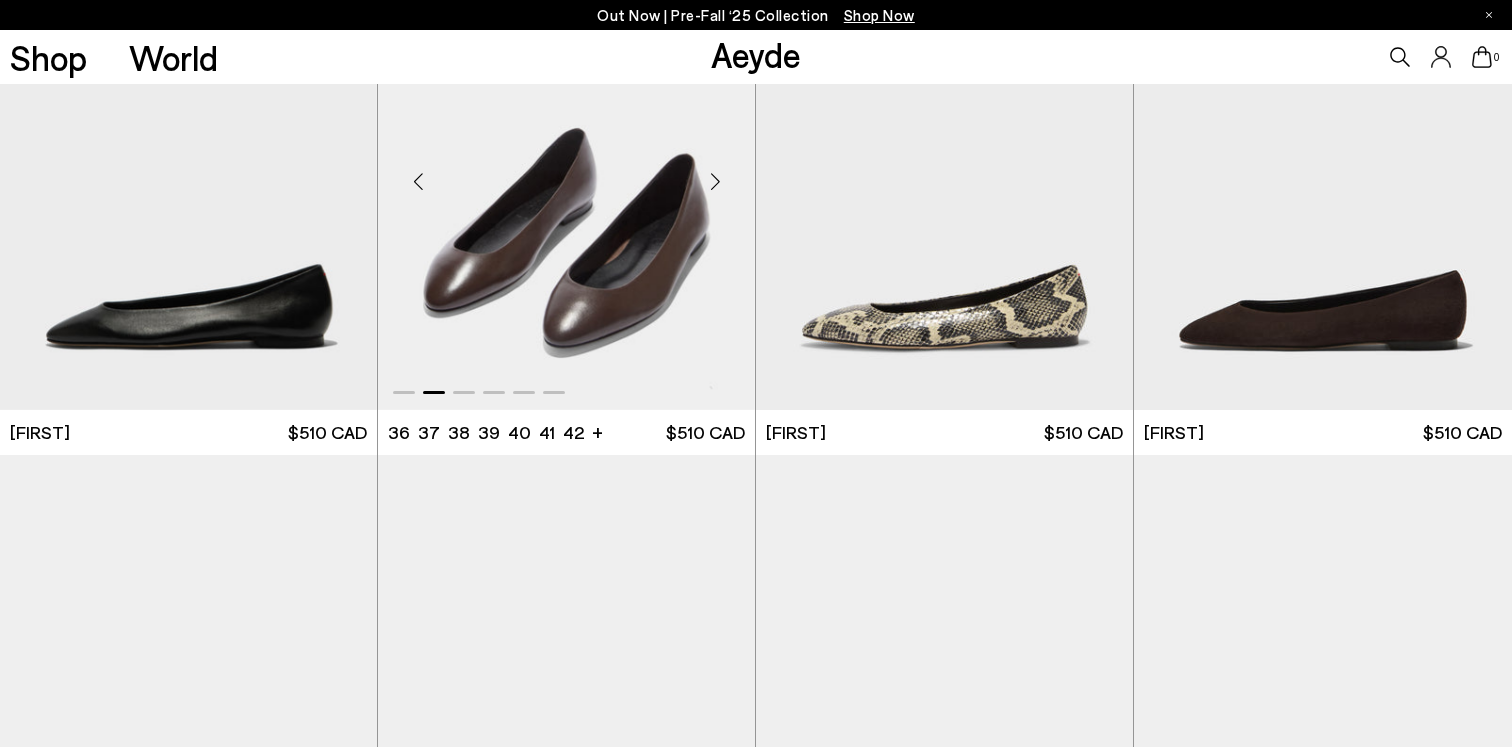 click at bounding box center [715, 181] 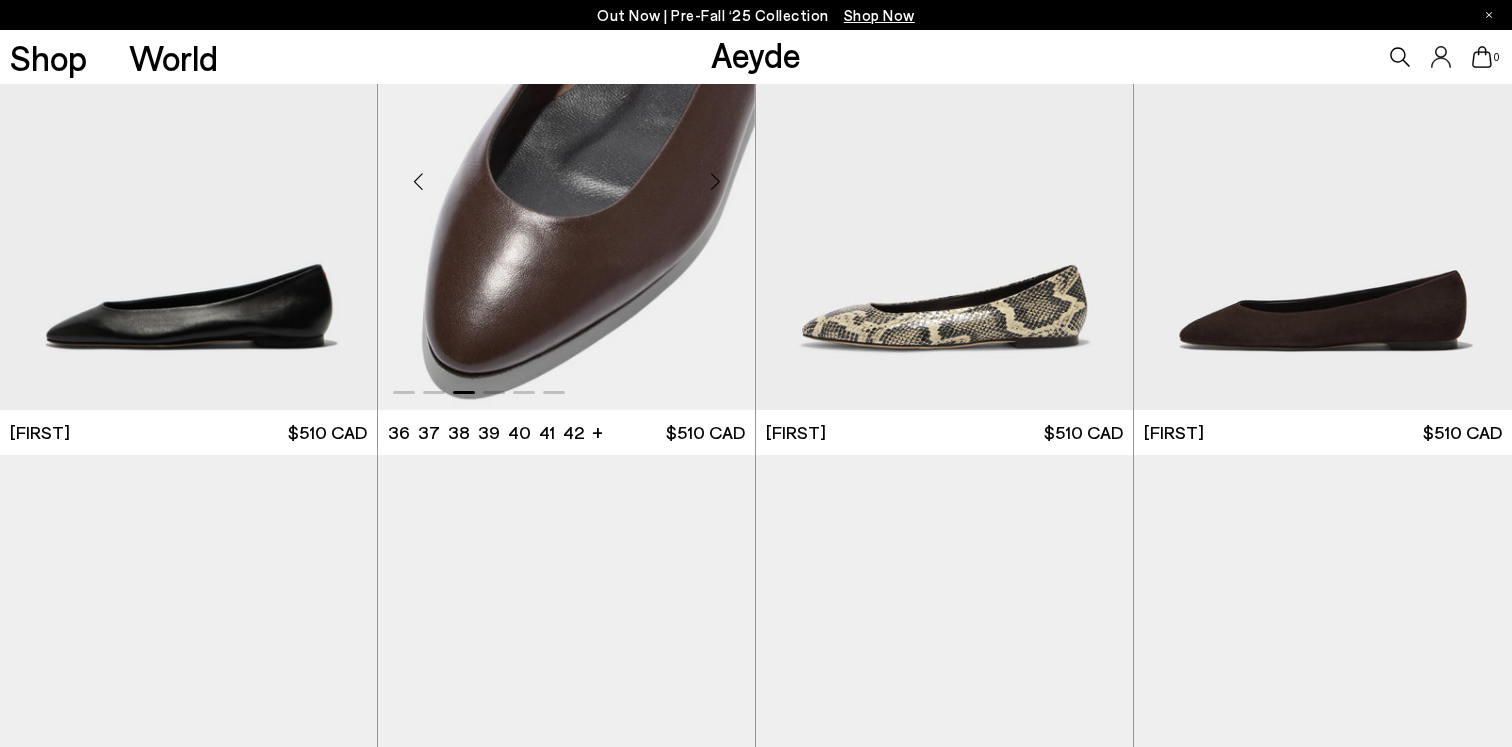 click at bounding box center [715, 181] 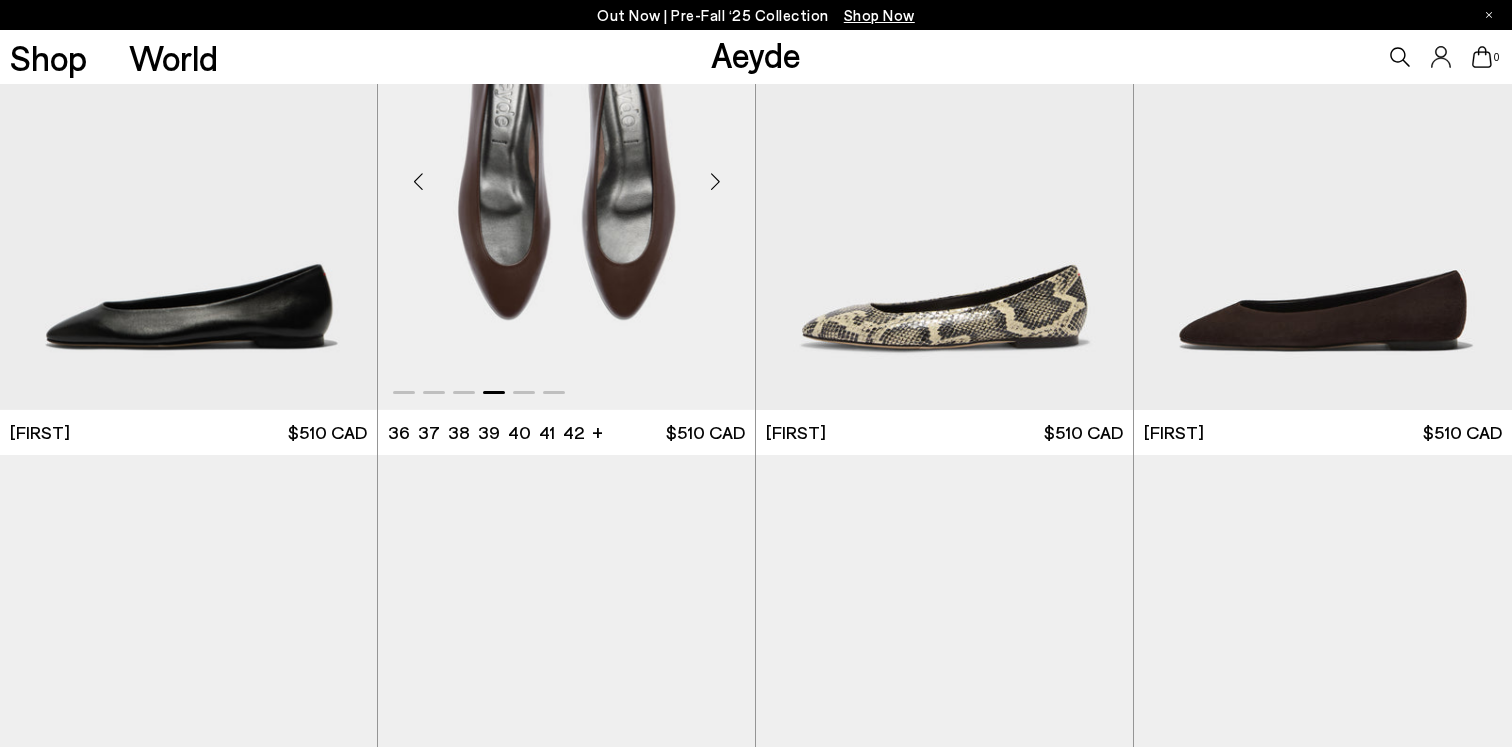 click at bounding box center (715, 181) 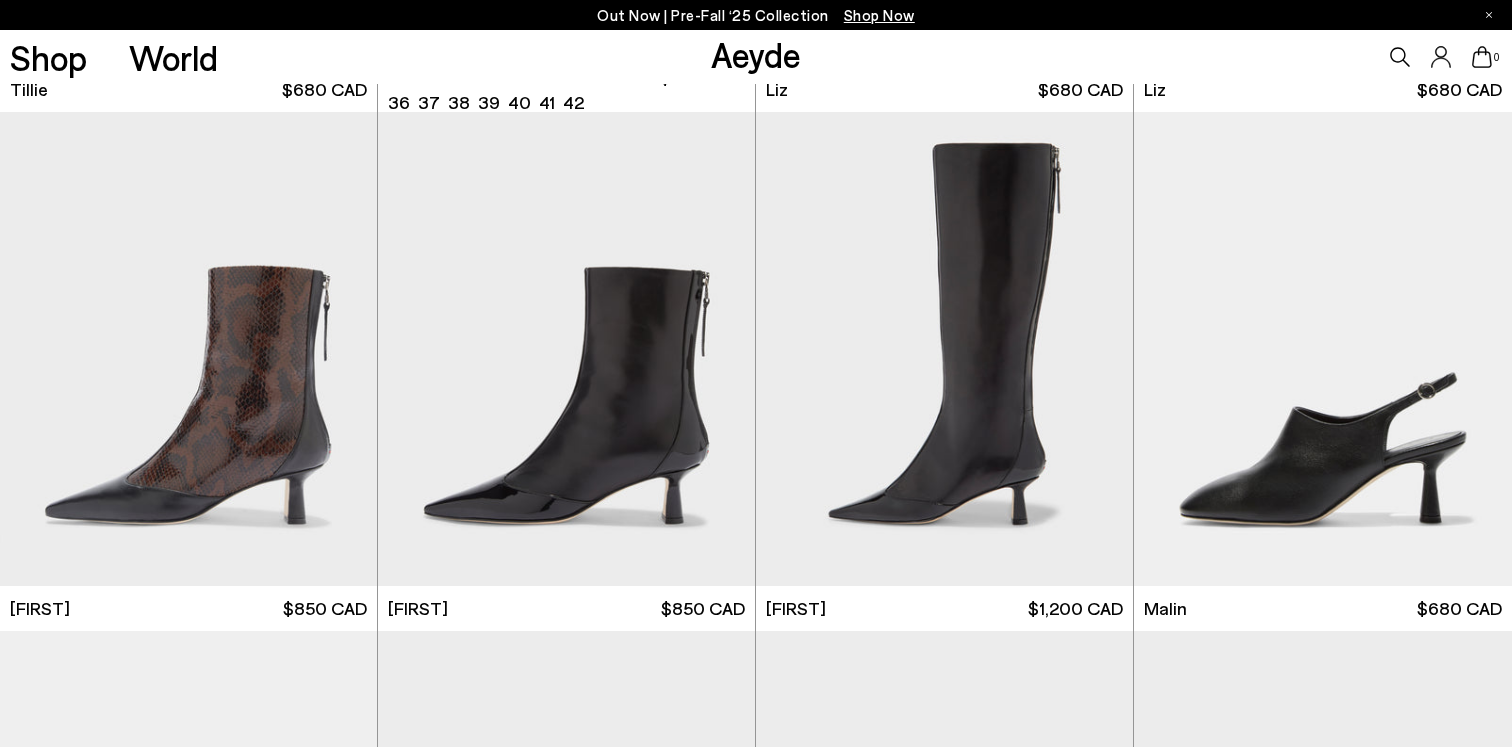 scroll, scrollTop: 3137, scrollLeft: 0, axis: vertical 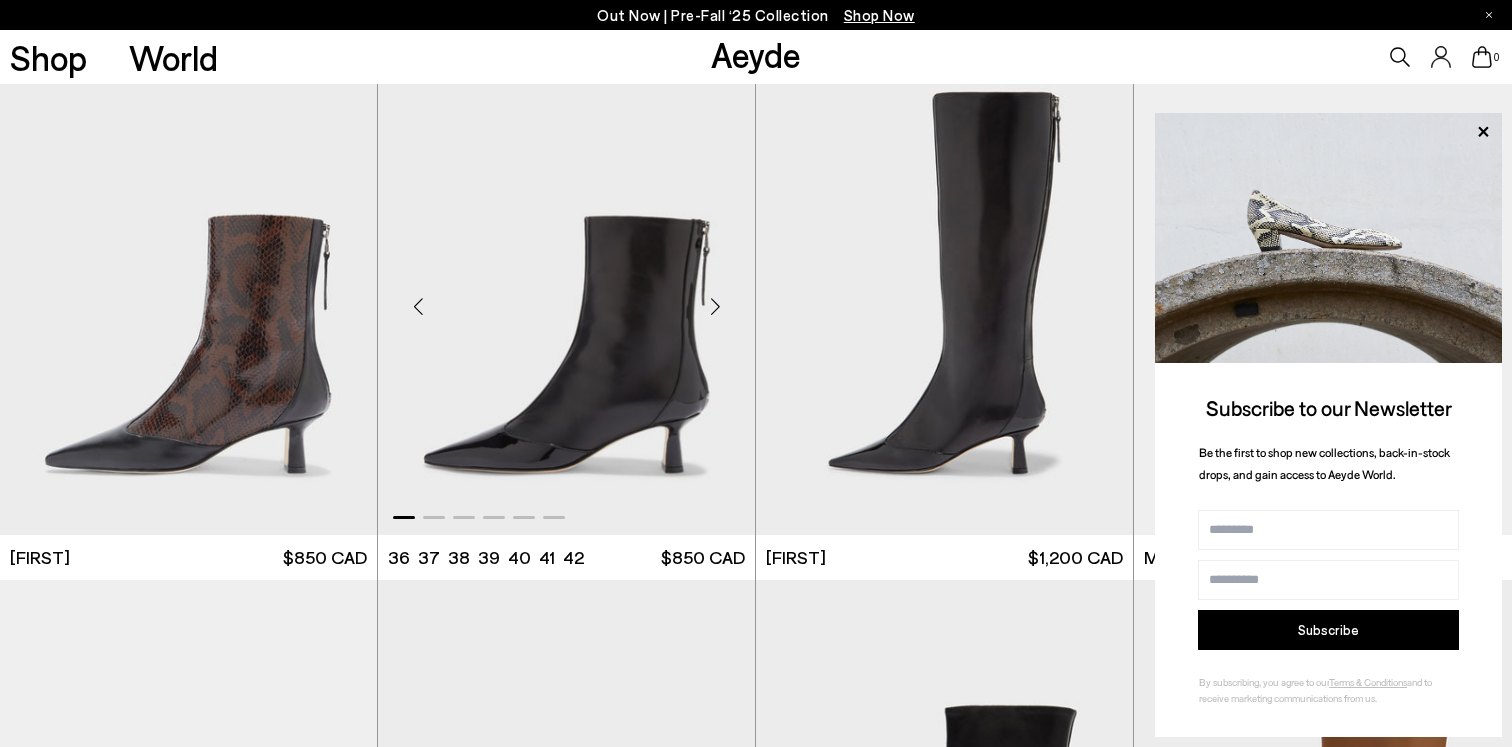 click at bounding box center (715, 306) 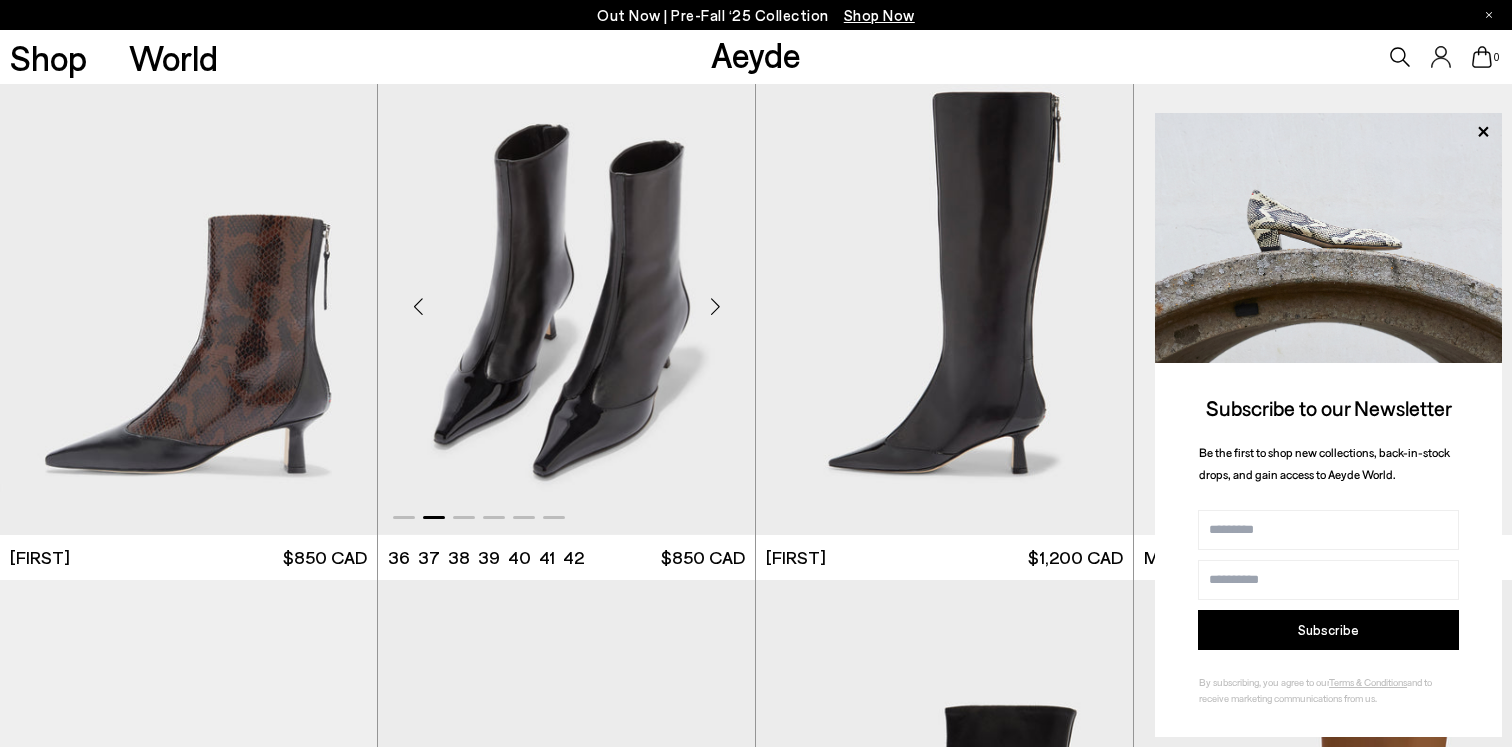 click at bounding box center [715, 306] 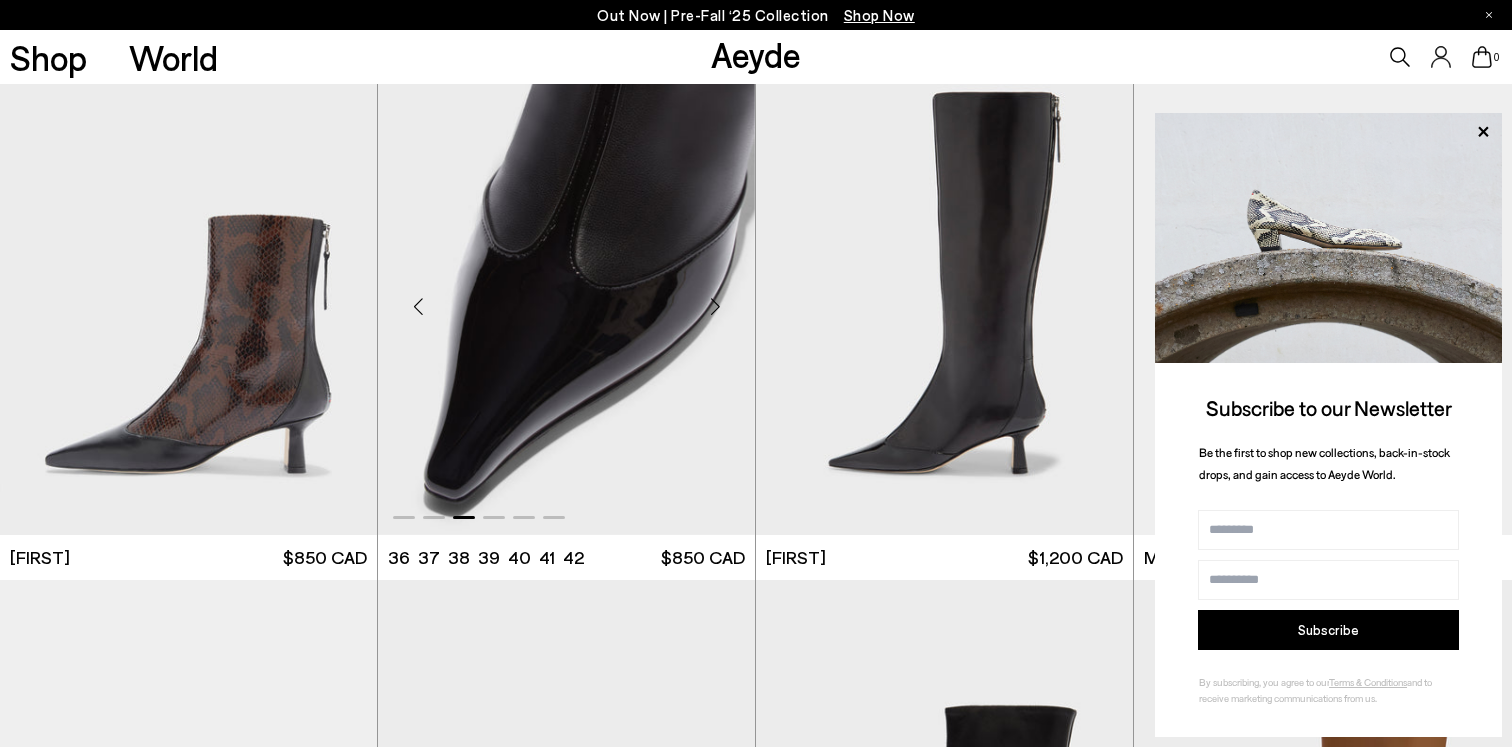 click at bounding box center (715, 306) 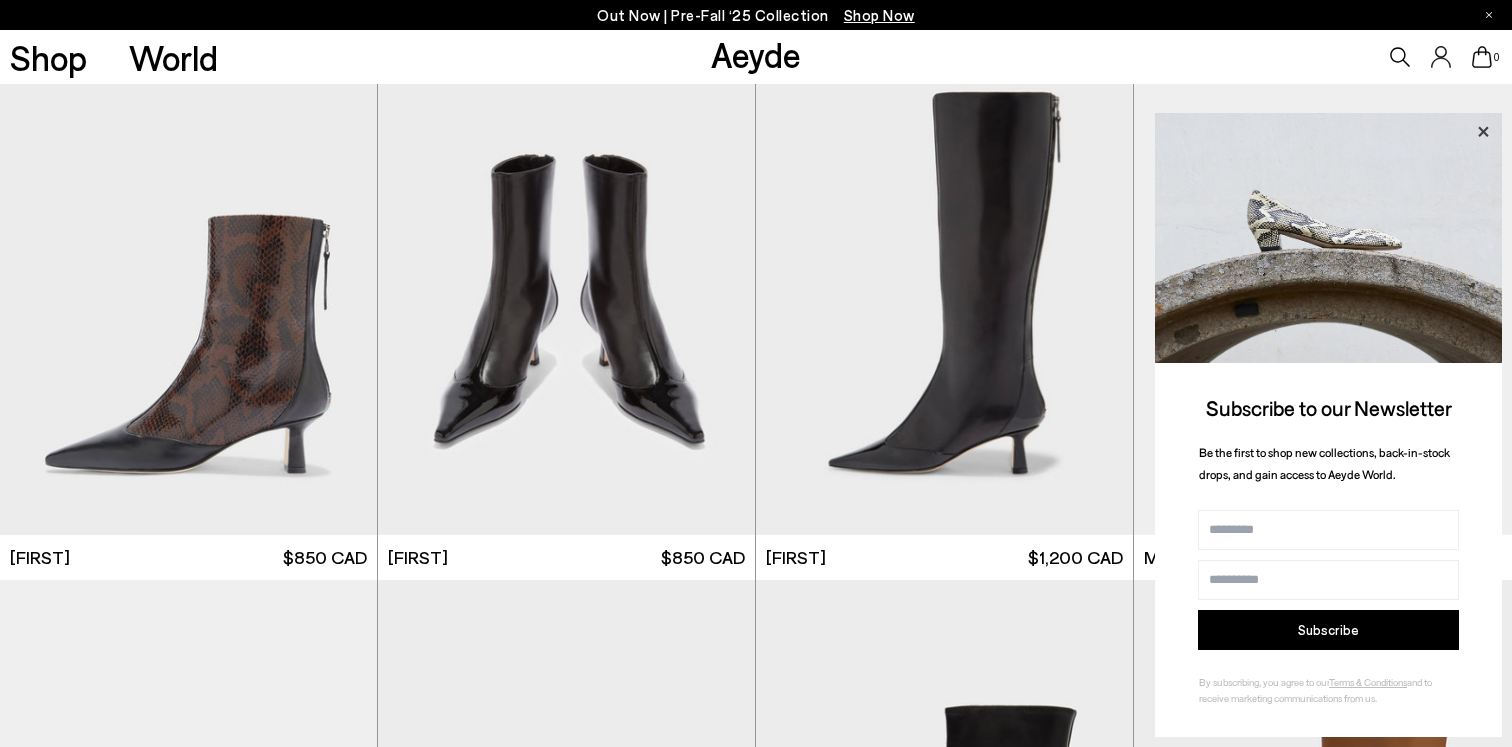 click 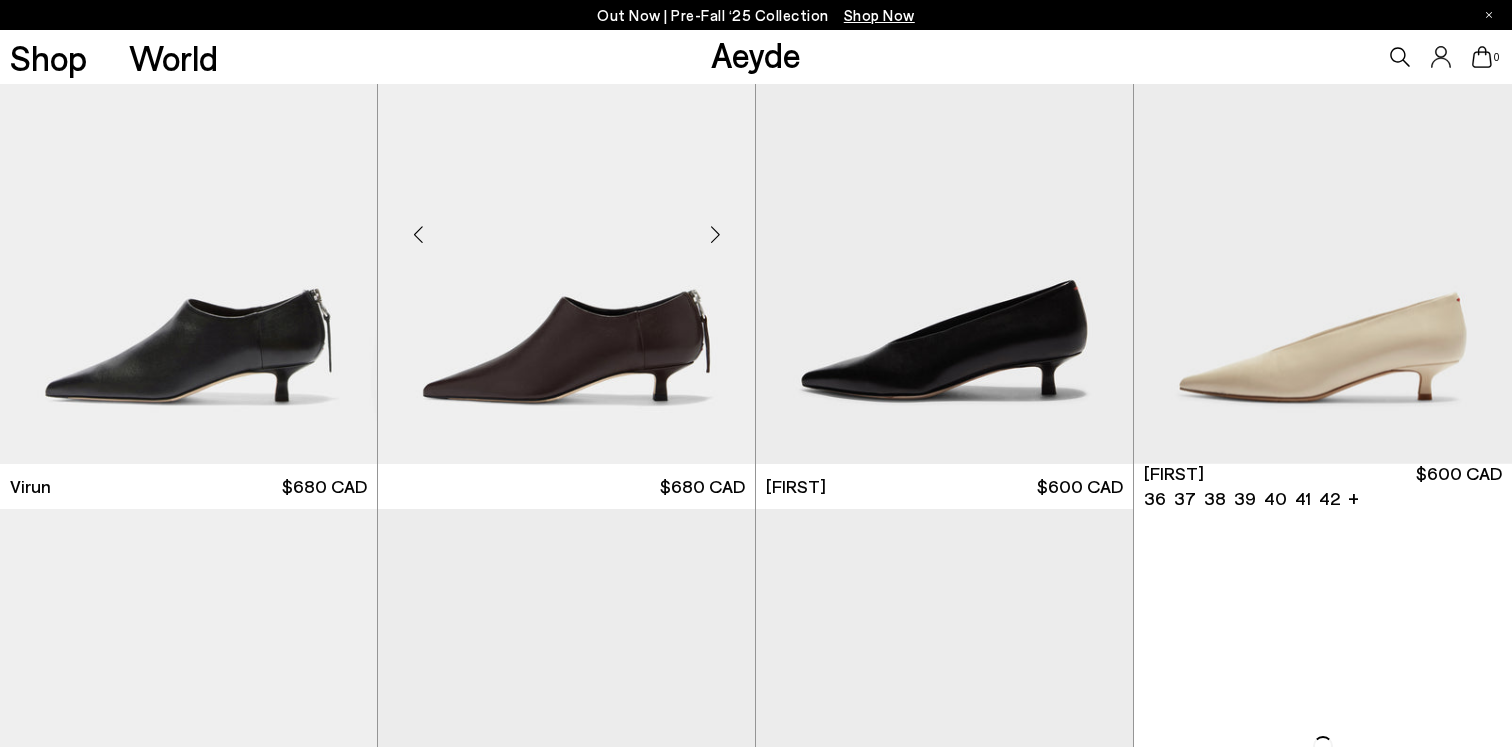 scroll, scrollTop: 5849, scrollLeft: 0, axis: vertical 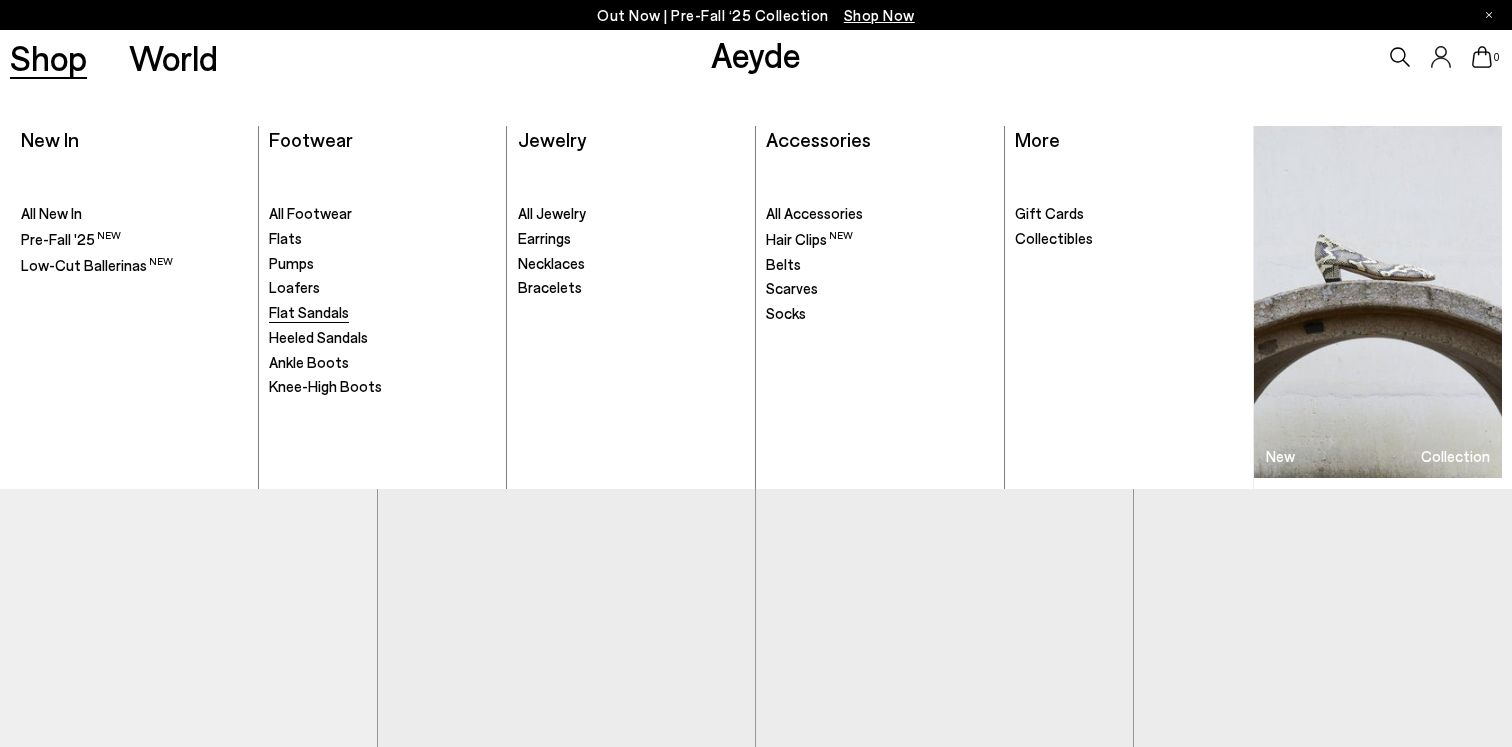 click on "Flat Sandals" at bounding box center [309, 312] 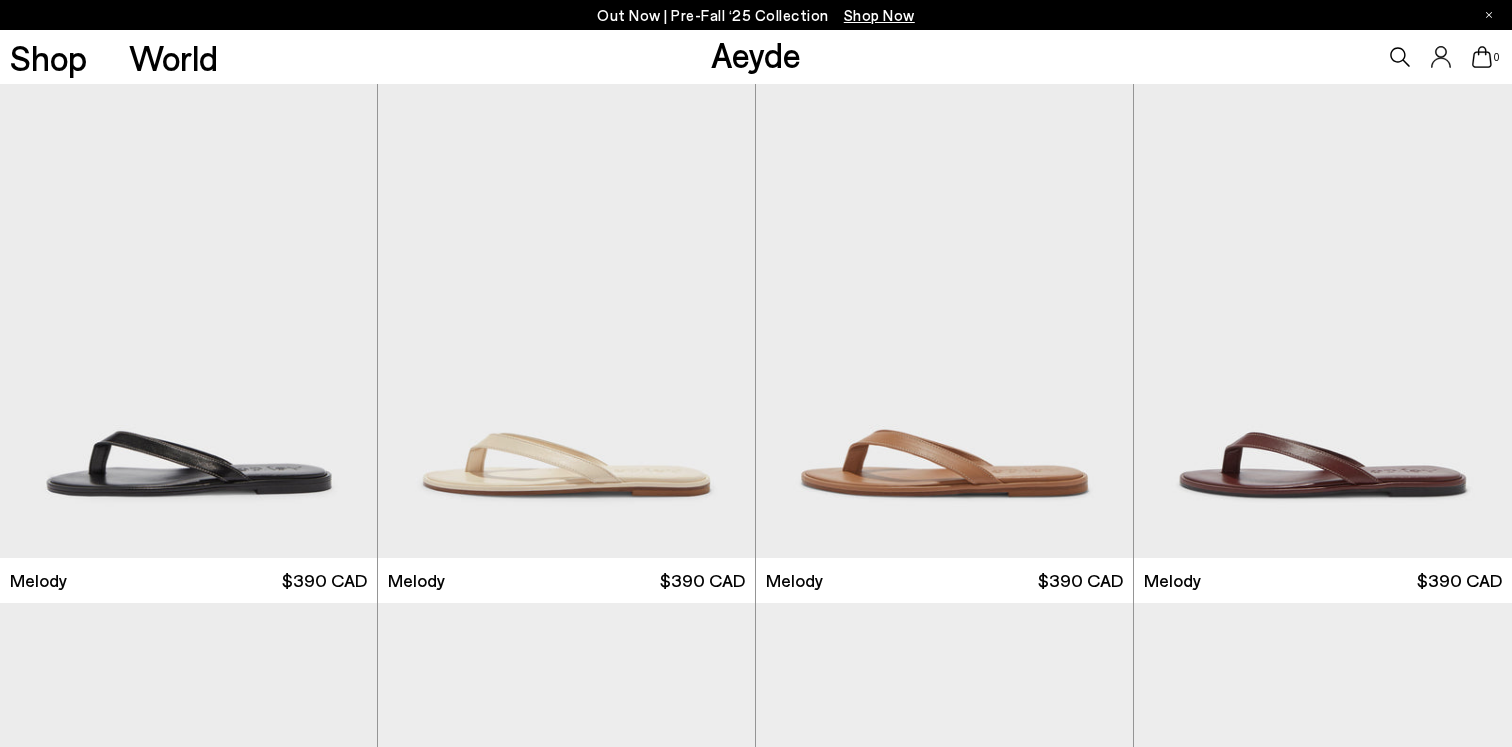 scroll, scrollTop: 0, scrollLeft: 0, axis: both 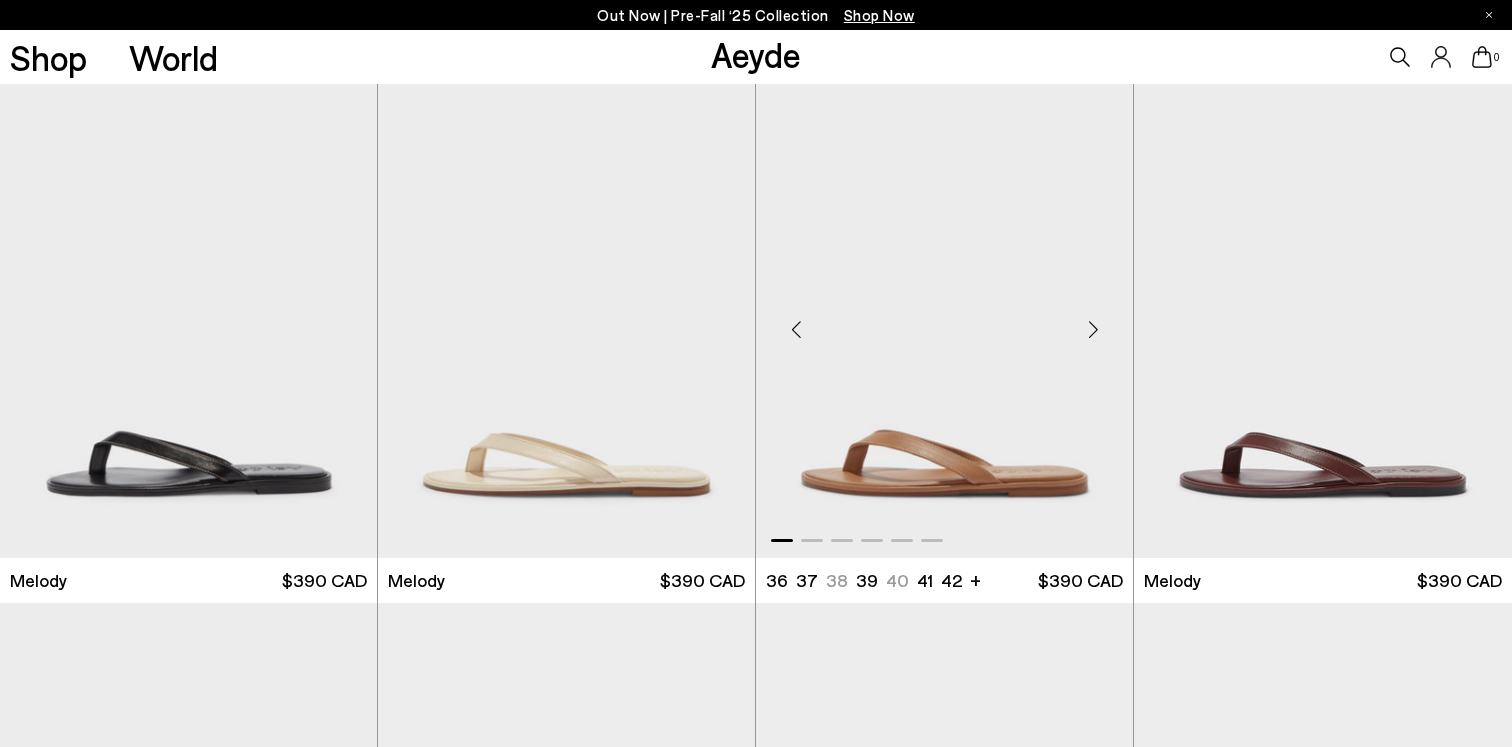 click at bounding box center [1093, 329] 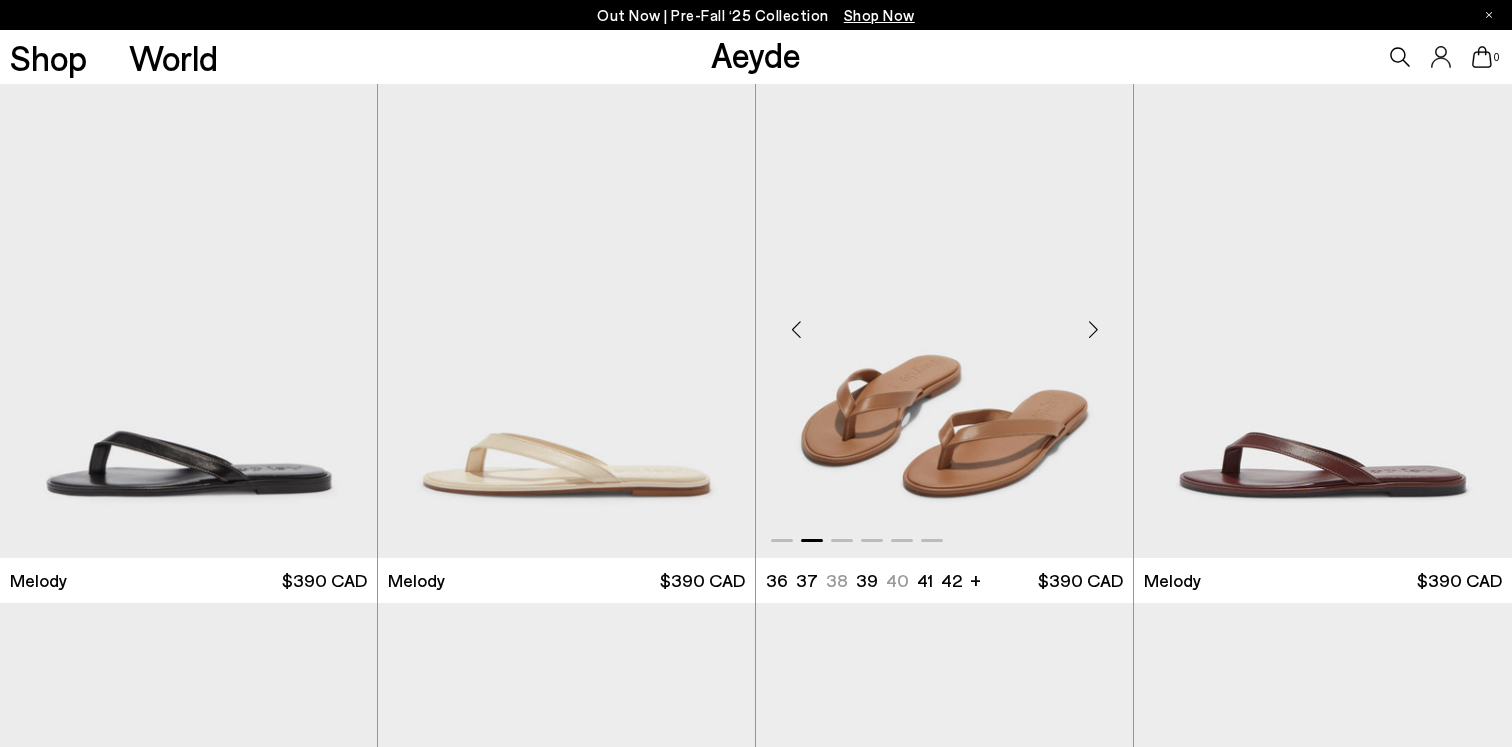 click at bounding box center [1093, 329] 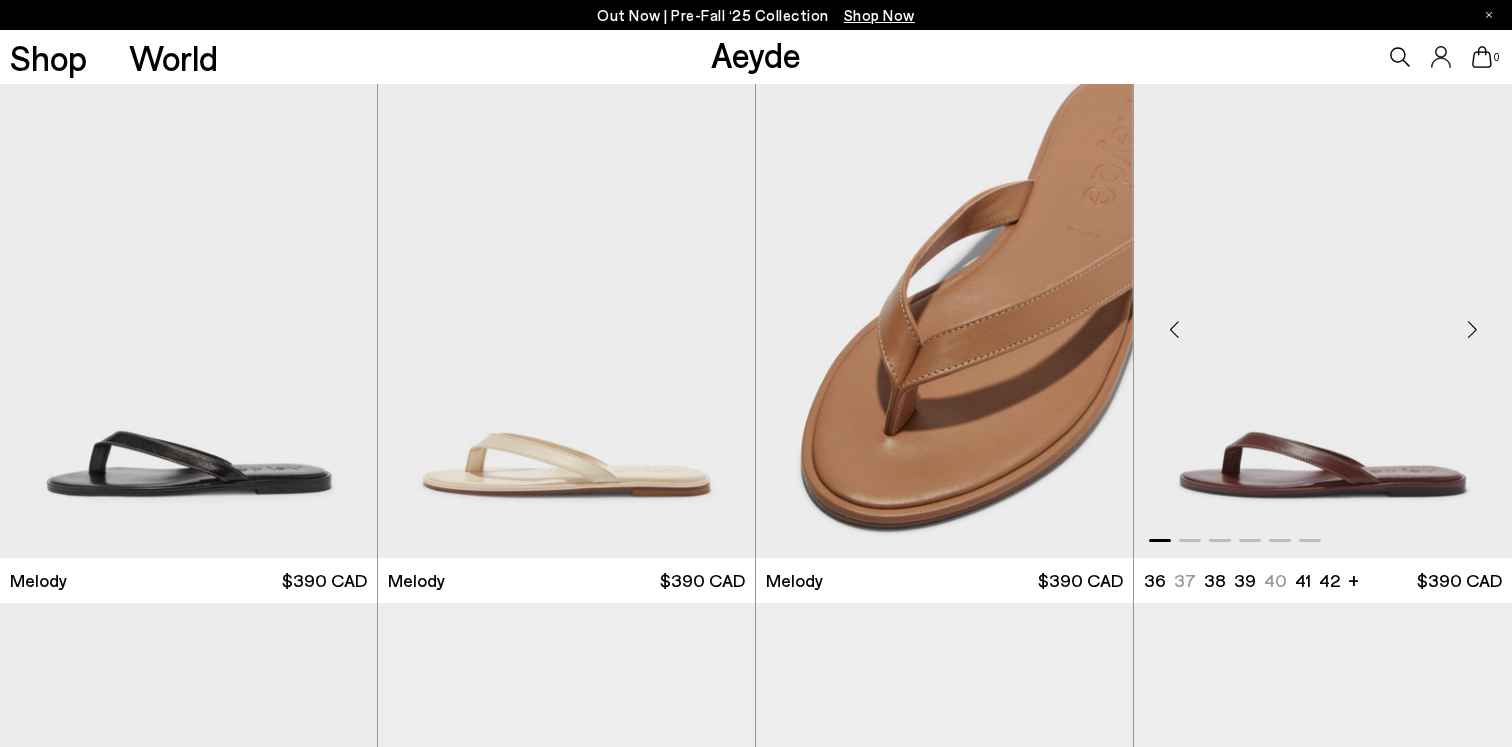 click at bounding box center (1472, 329) 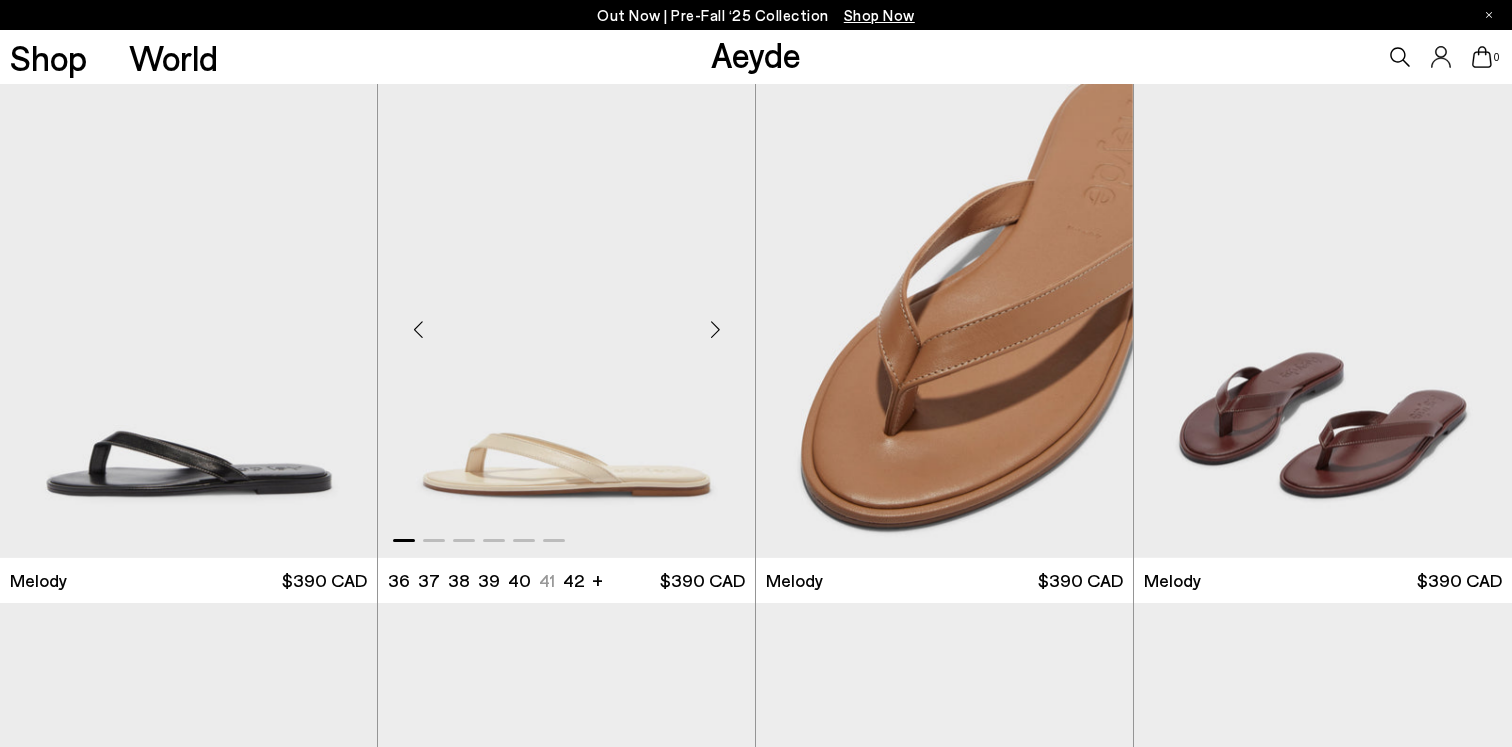 click at bounding box center (715, 329) 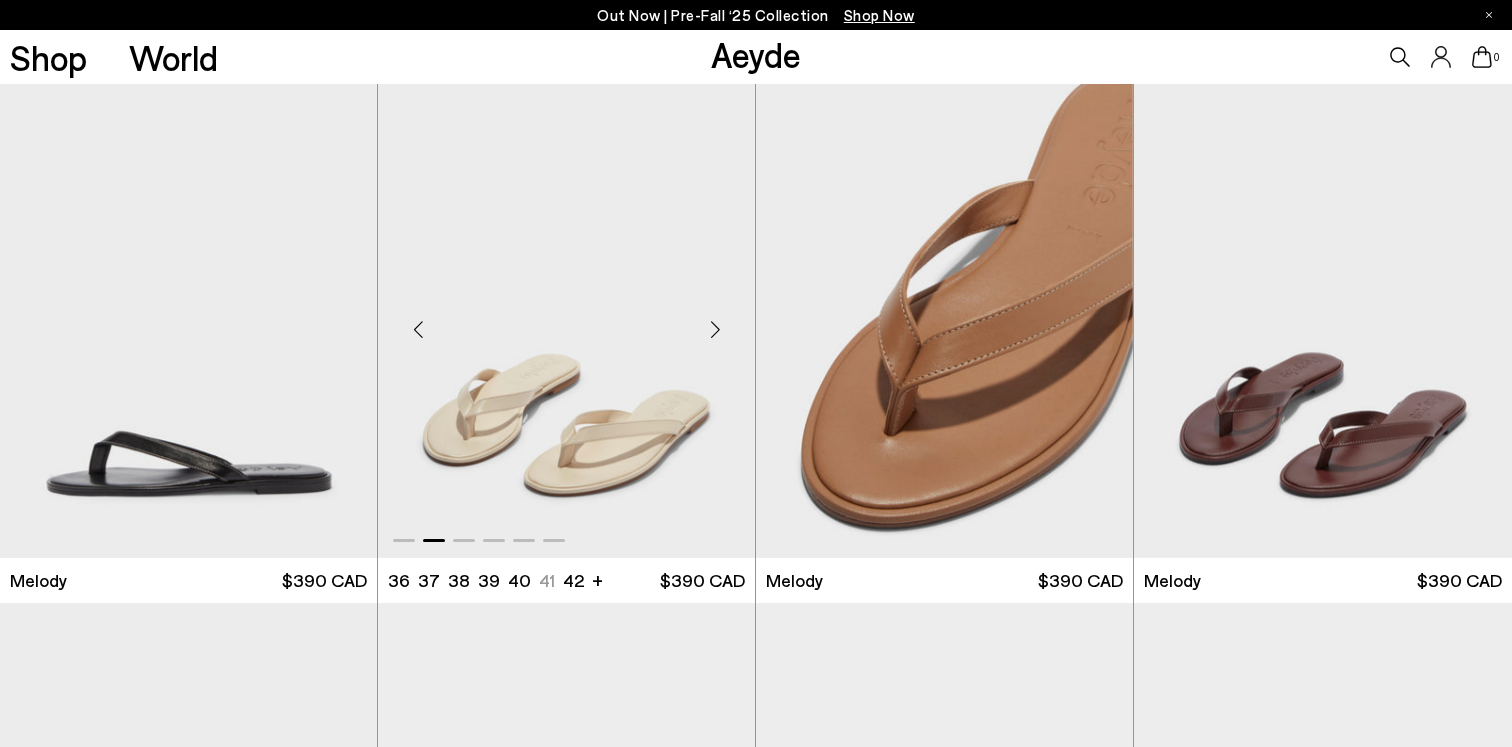 click at bounding box center [715, 329] 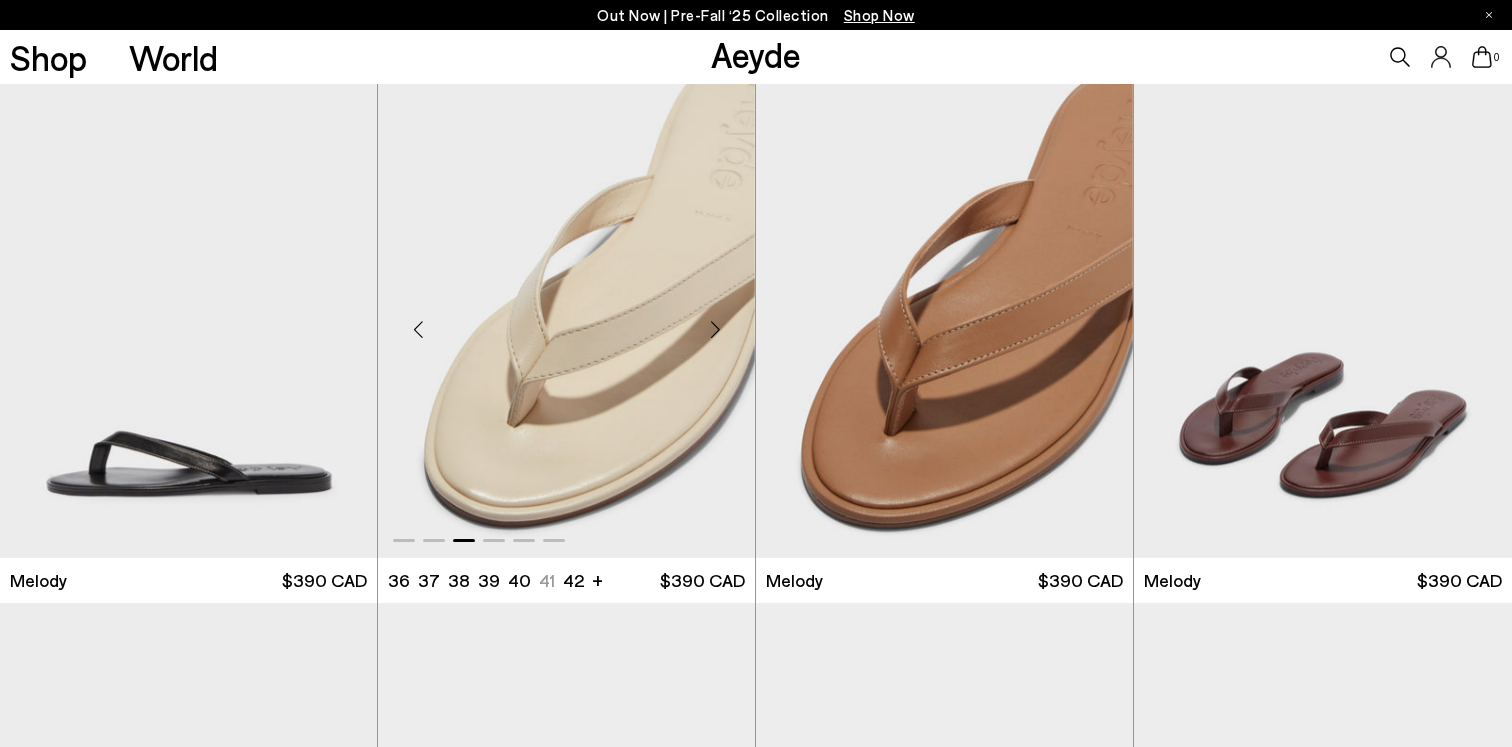 click at bounding box center (715, 329) 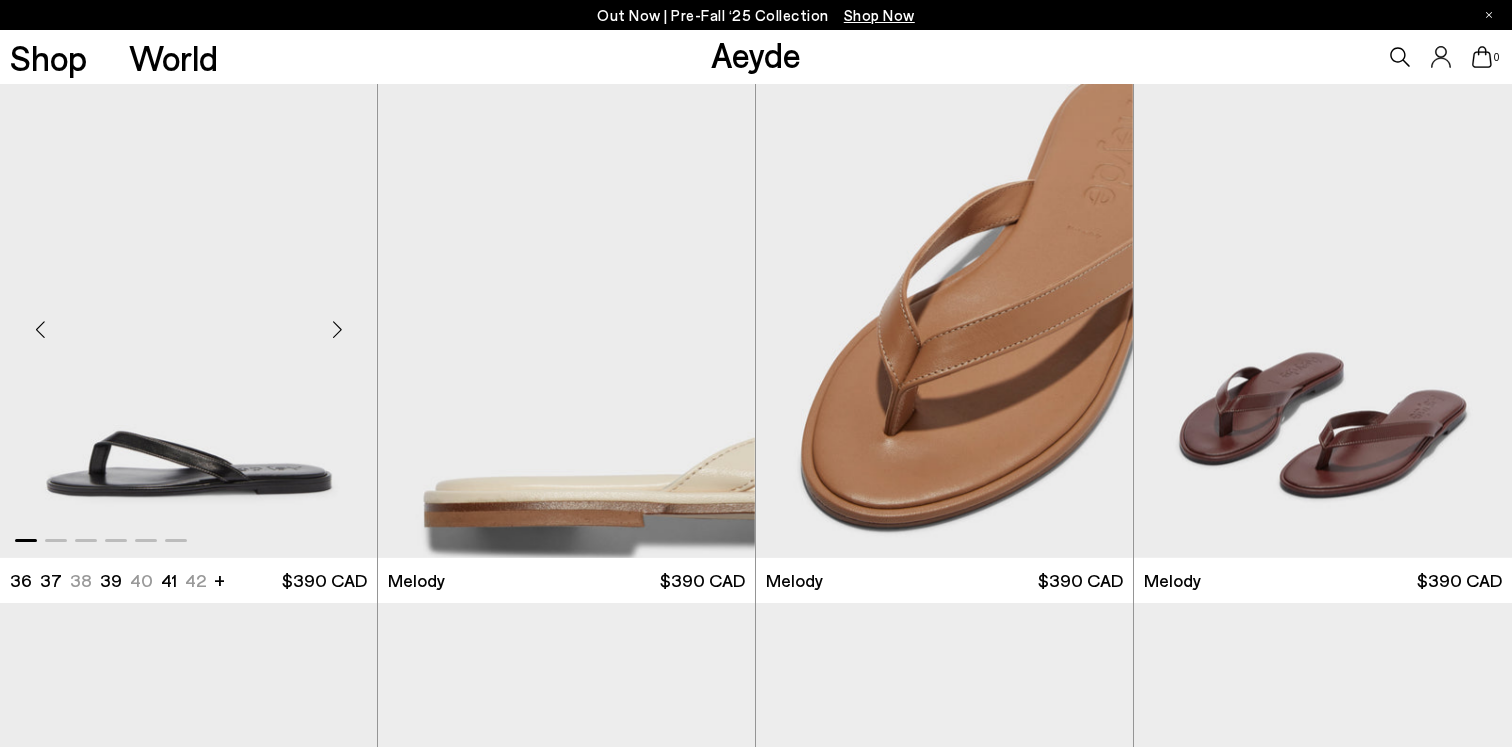 click at bounding box center [337, 329] 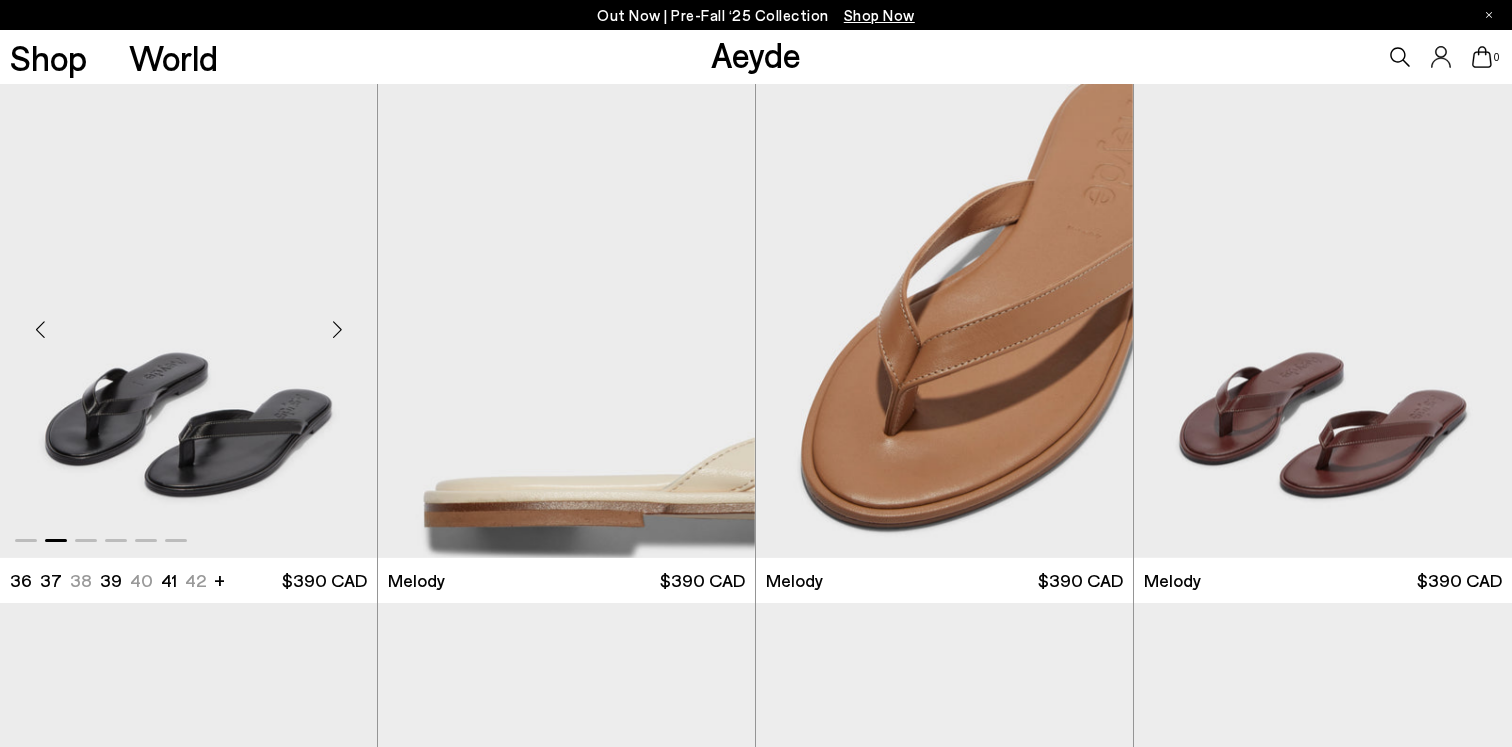 click at bounding box center [337, 329] 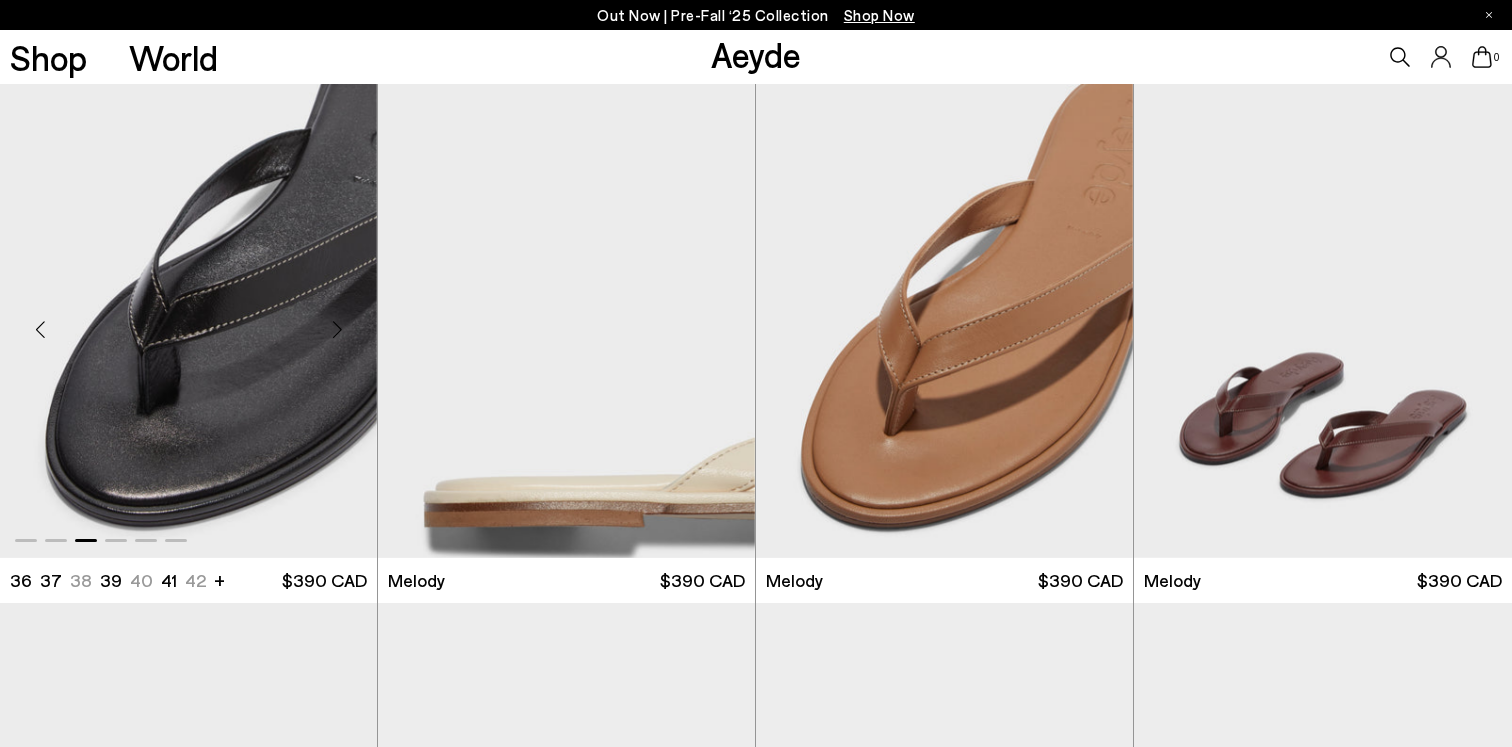 click at bounding box center [337, 329] 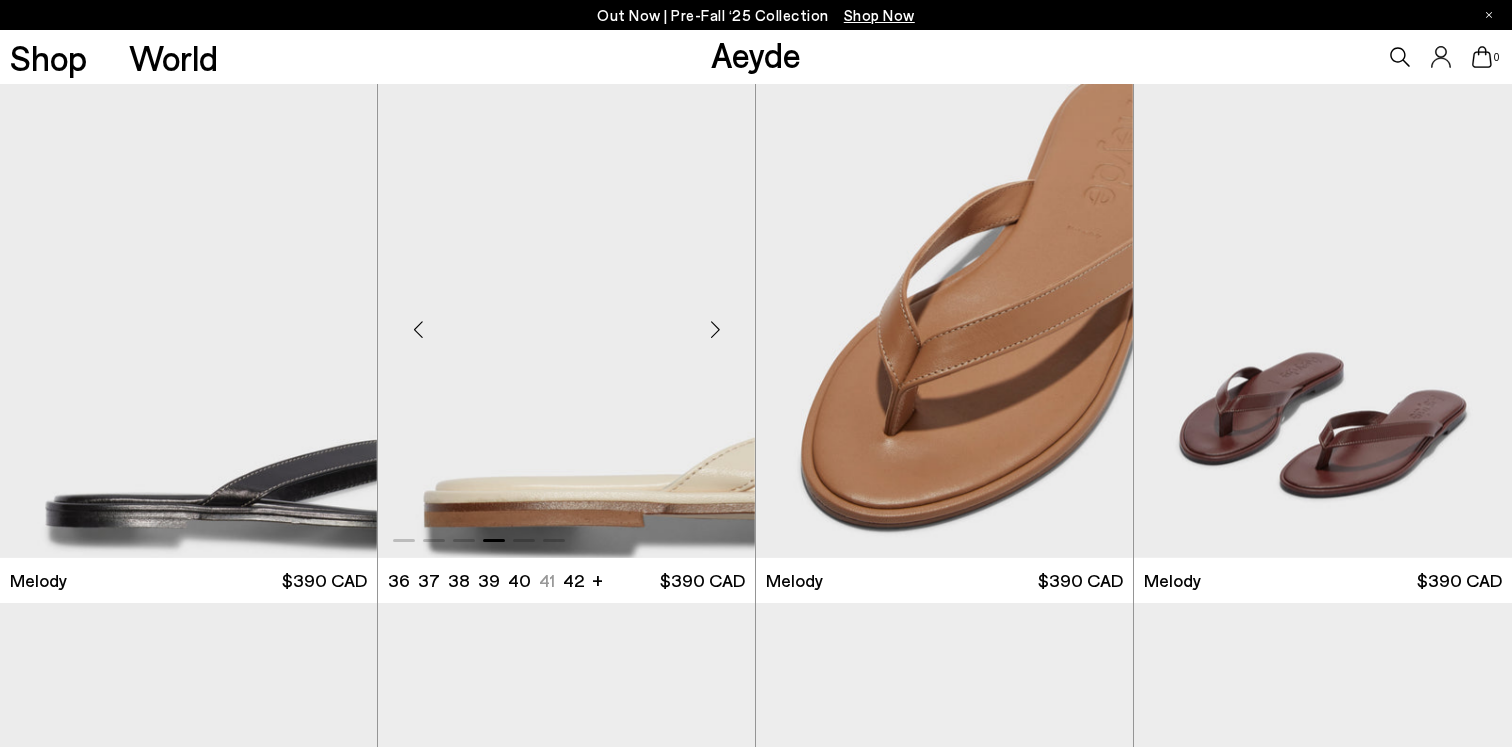 click at bounding box center (566, 321) 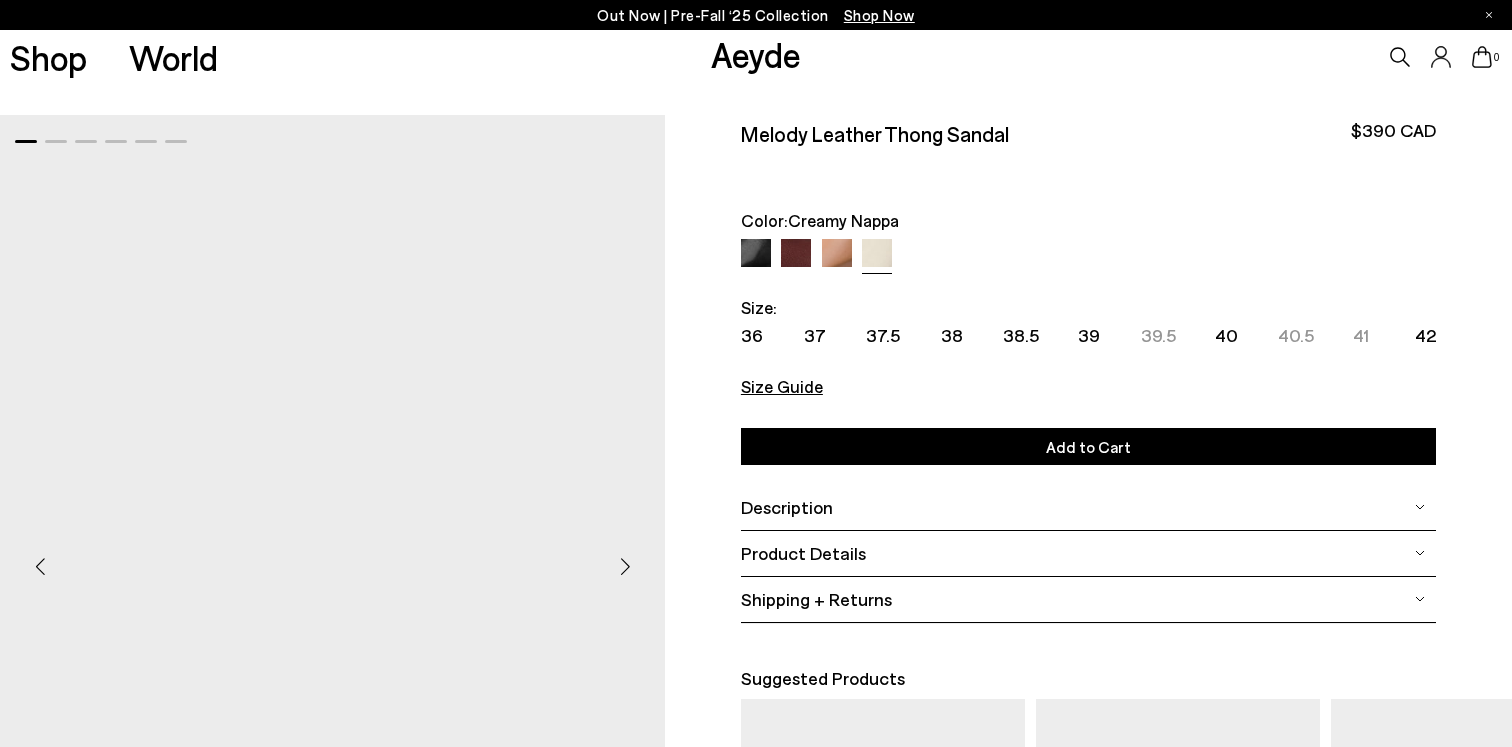 scroll, scrollTop: 0, scrollLeft: 0, axis: both 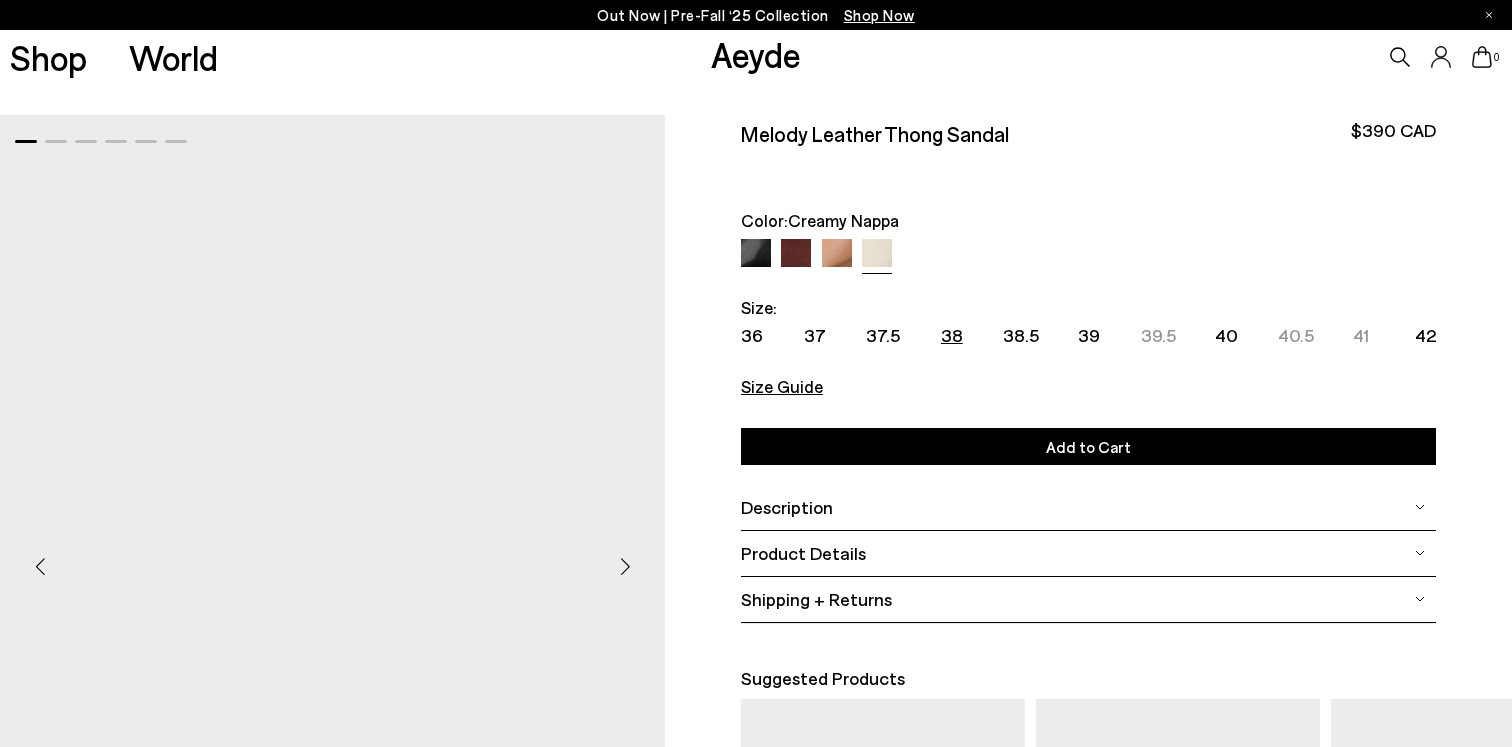 click on "38" at bounding box center (952, 335) 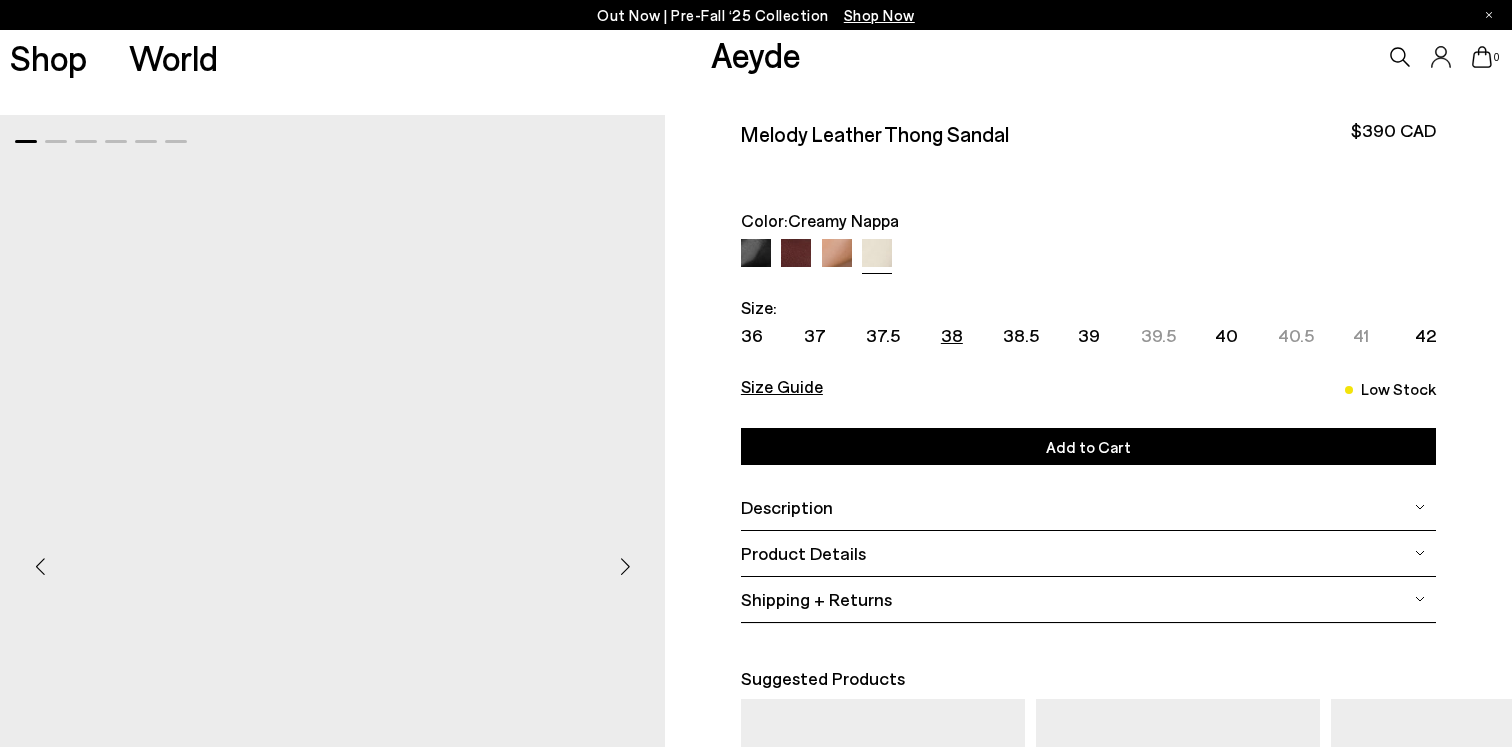 click at bounding box center (625, 566) 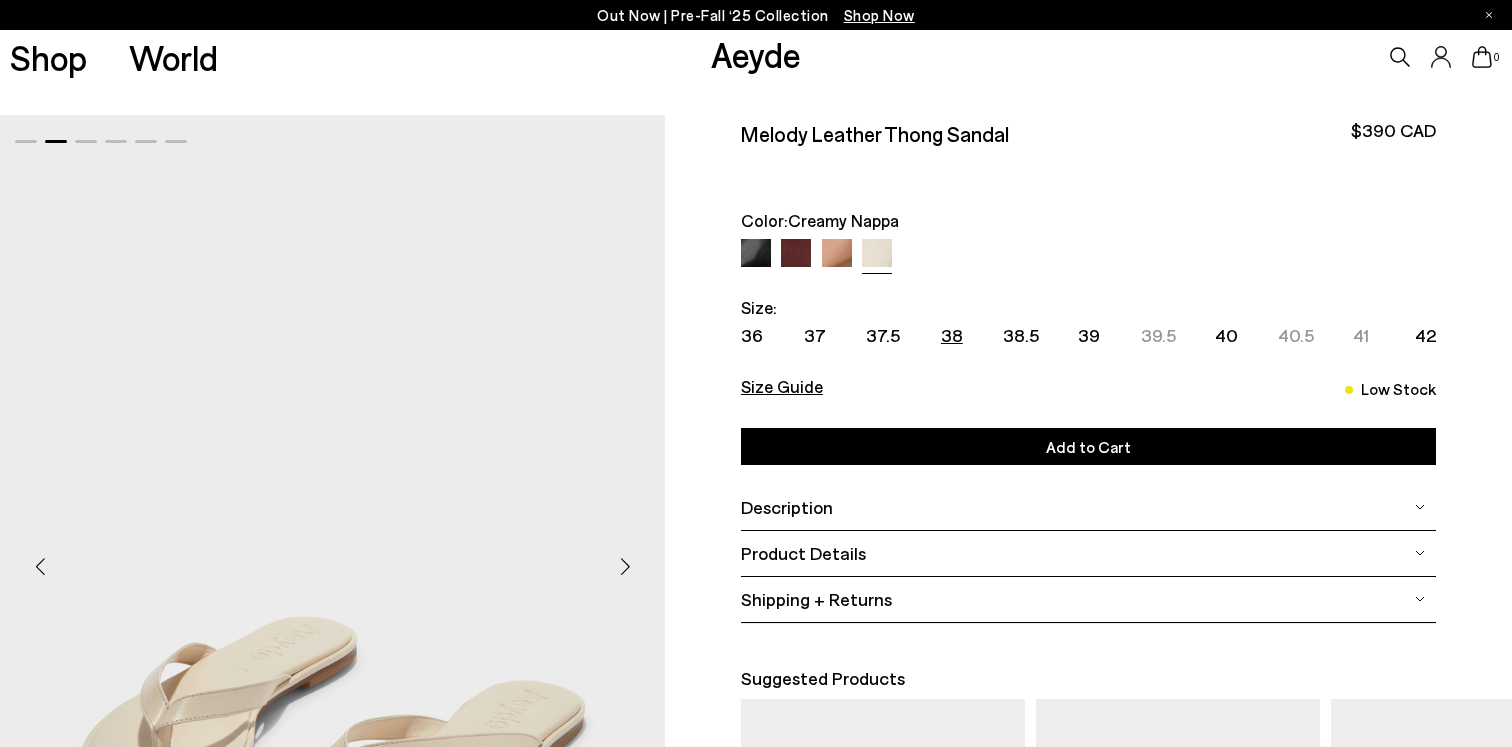 click at bounding box center [625, 566] 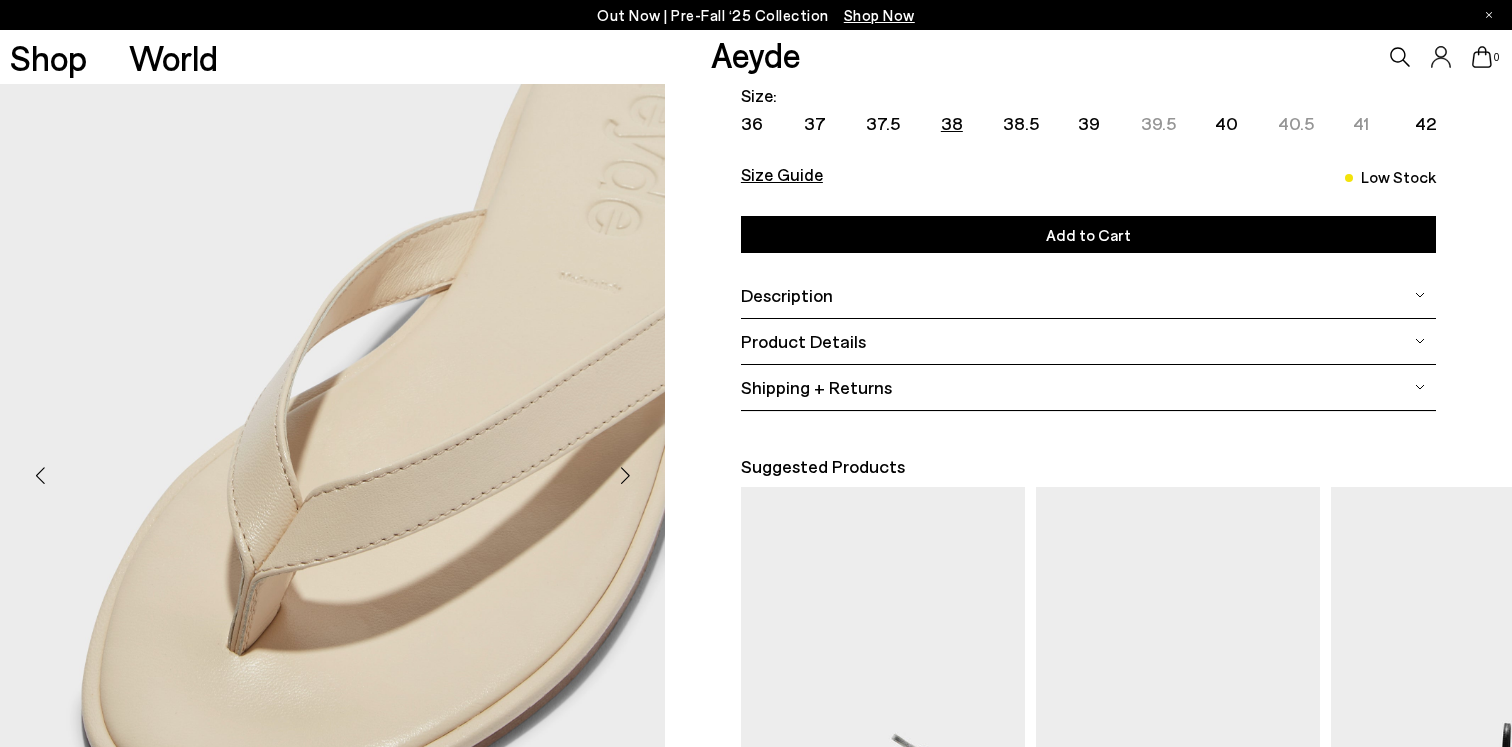 scroll, scrollTop: 214, scrollLeft: 0, axis: vertical 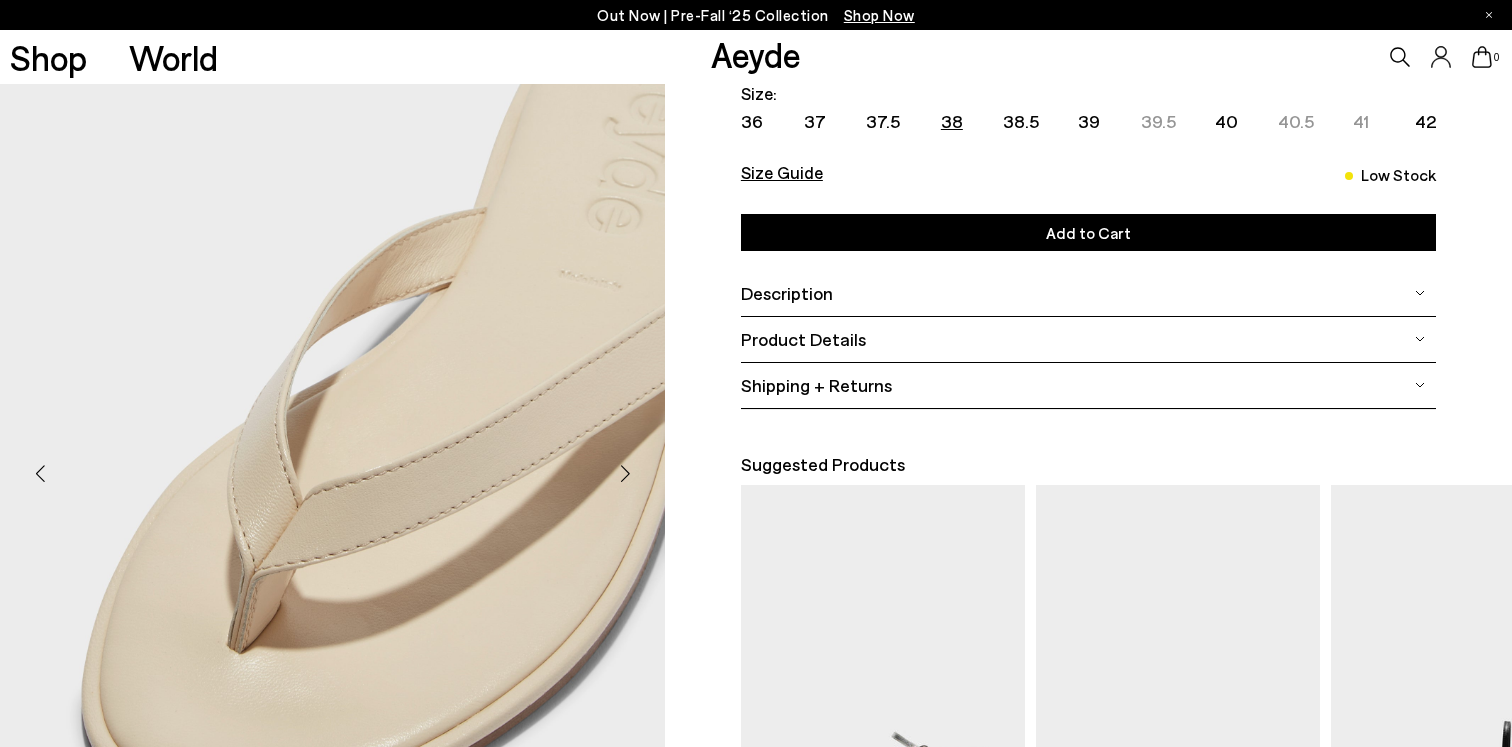 click at bounding box center [625, 473] 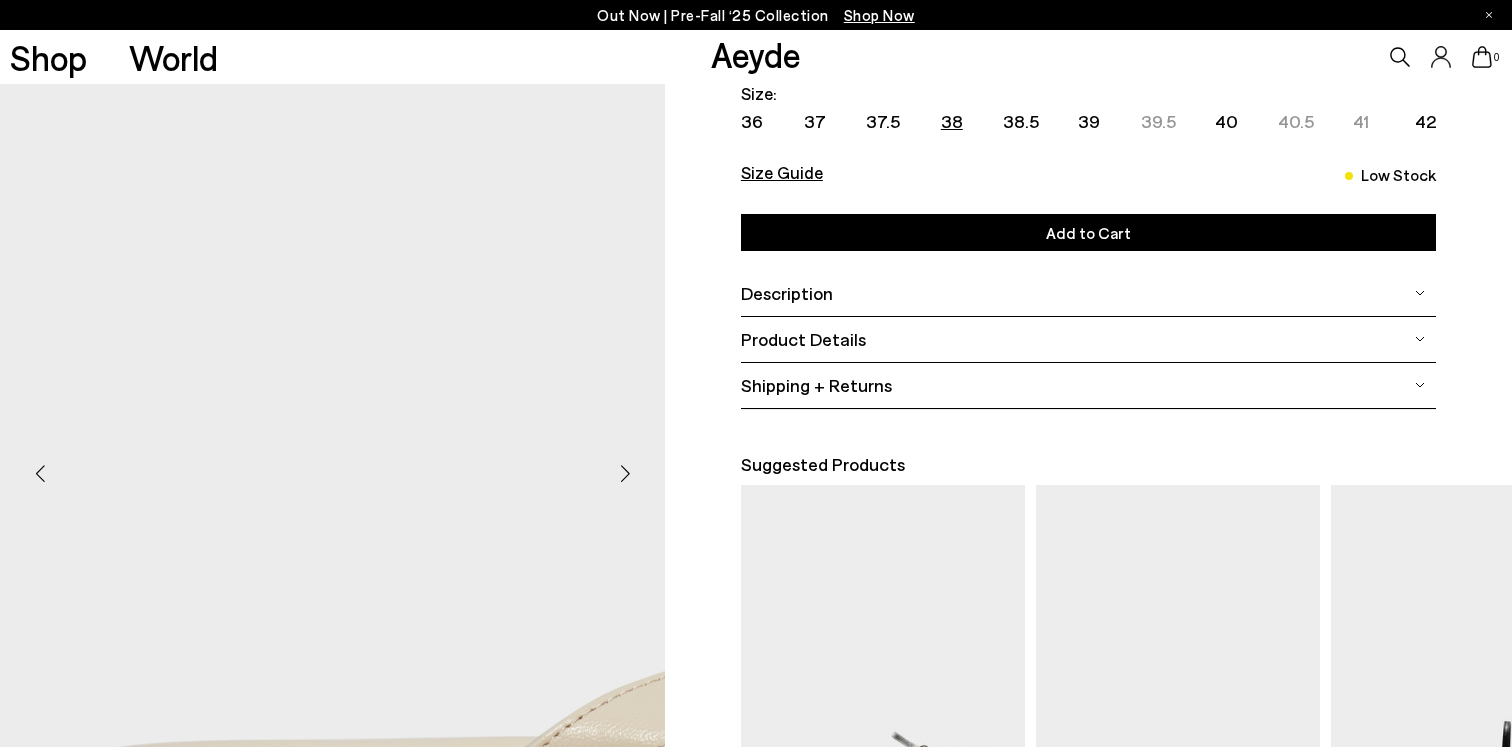 click at bounding box center [625, 473] 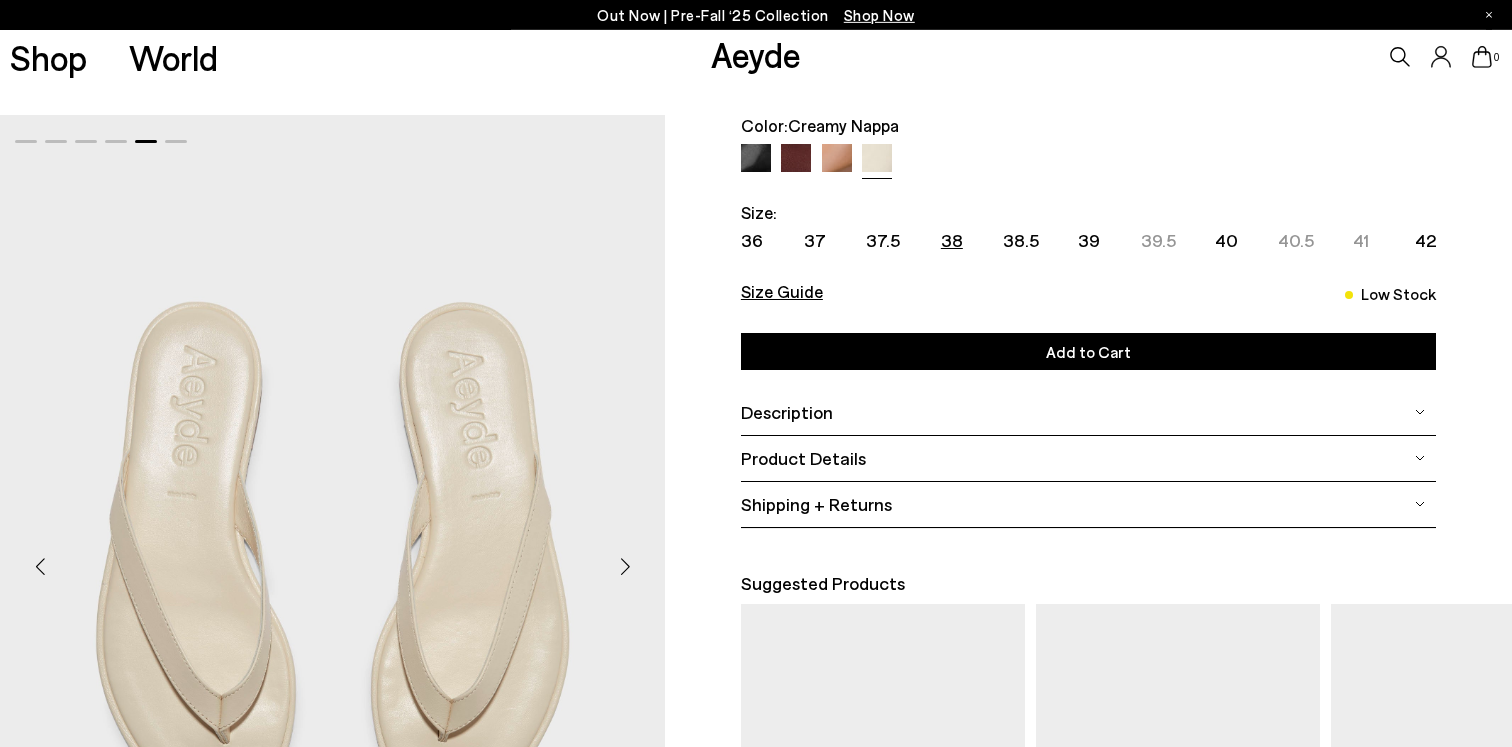scroll, scrollTop: 0, scrollLeft: 0, axis: both 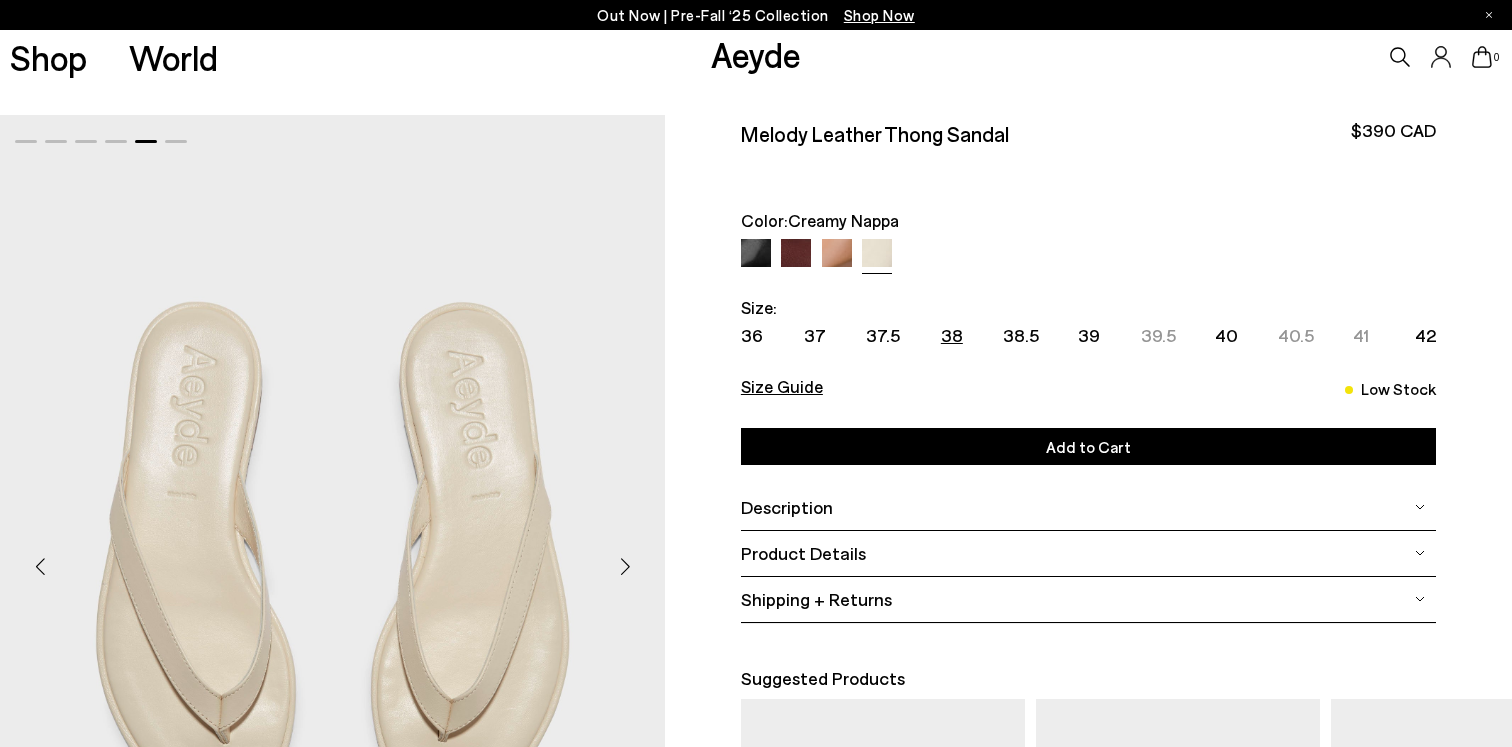click on "Add to Cart
Select a Size" at bounding box center [1089, 446] 